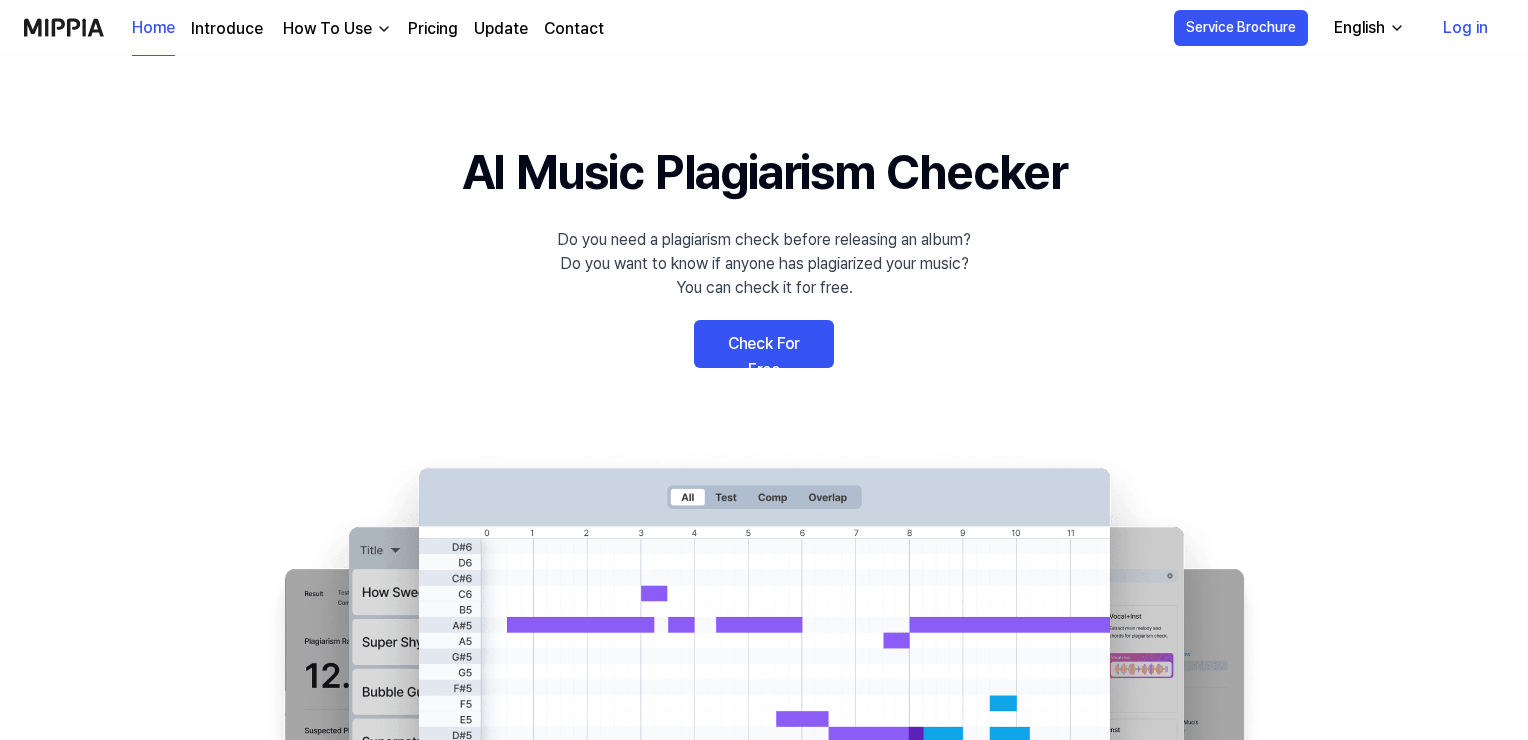 scroll, scrollTop: 0, scrollLeft: 0, axis: both 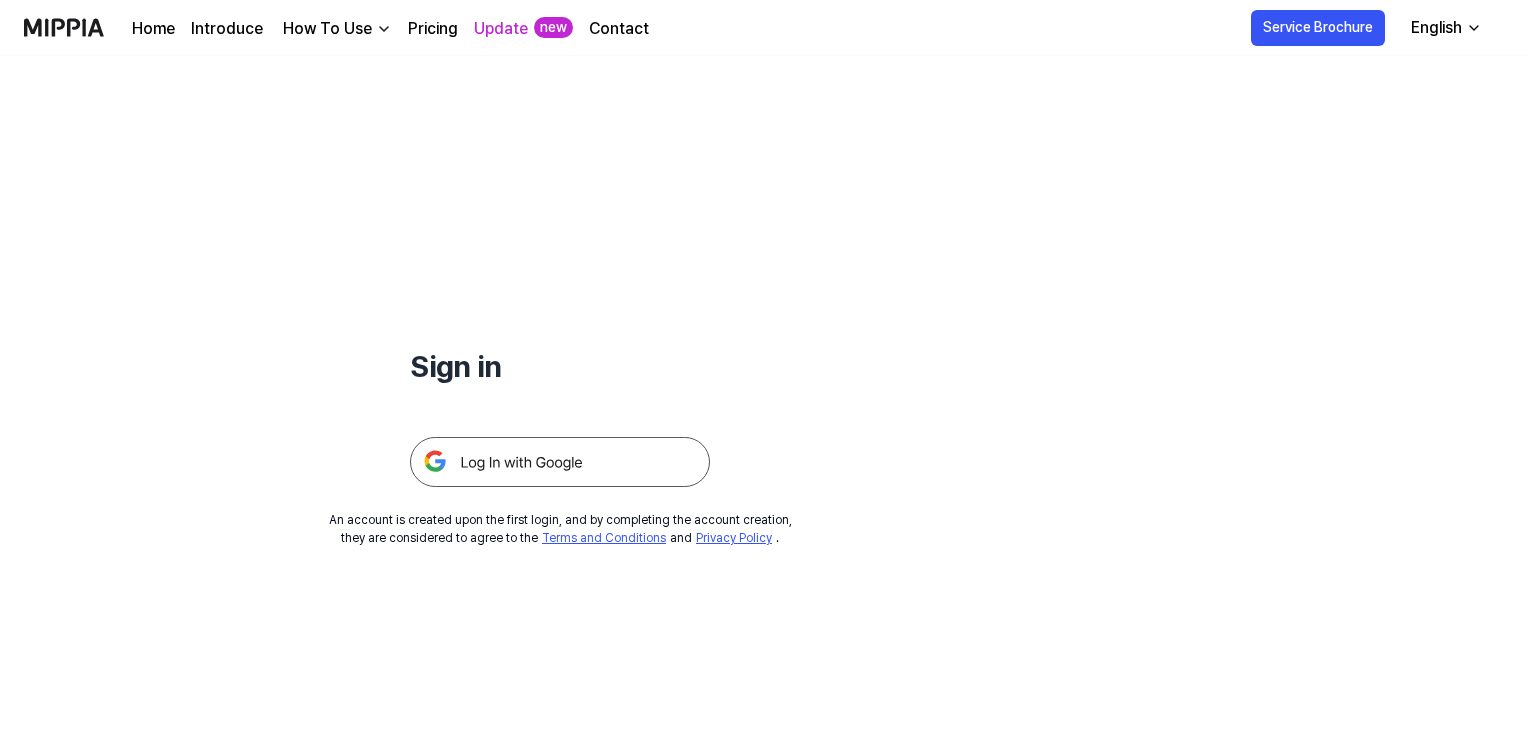 click at bounding box center (560, 462) 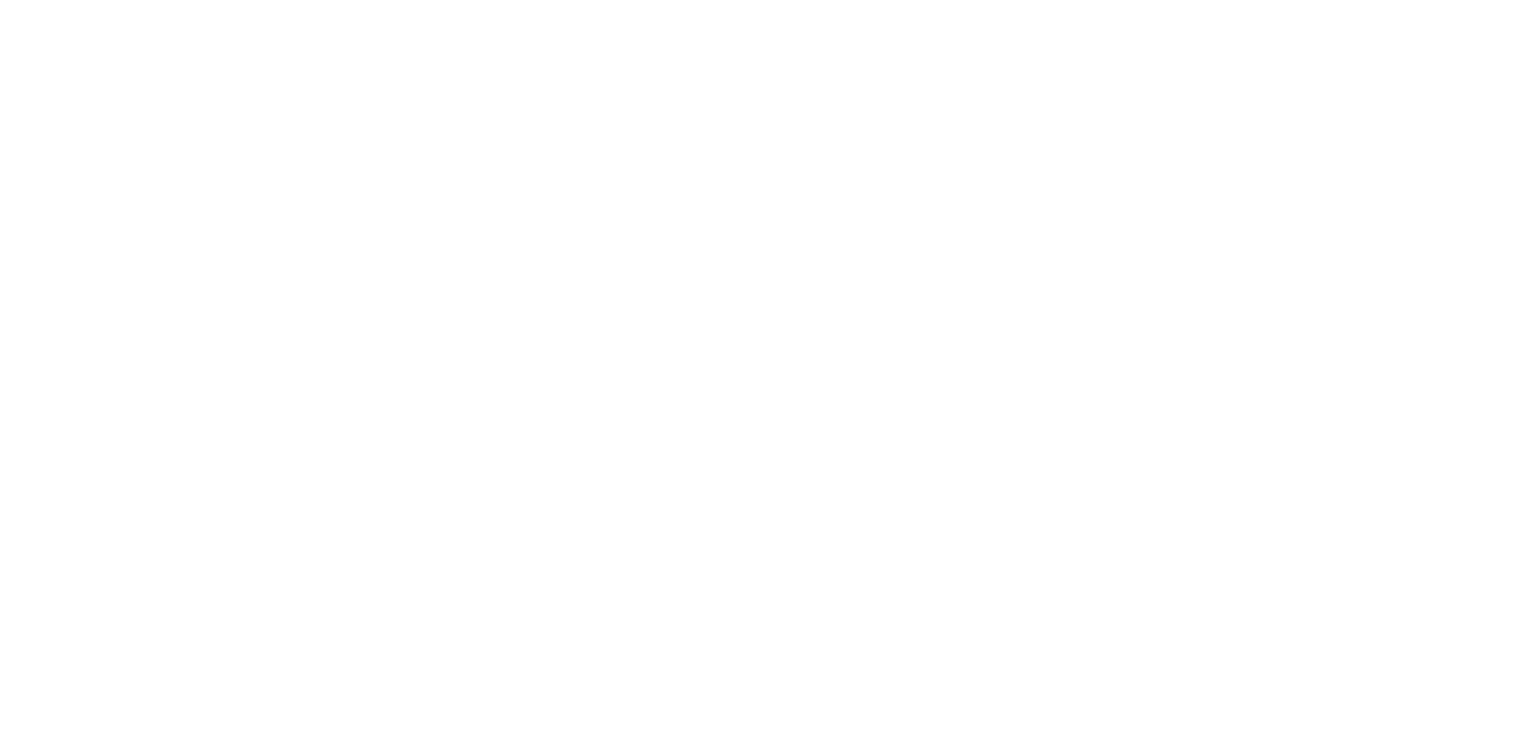 scroll, scrollTop: 0, scrollLeft: 0, axis: both 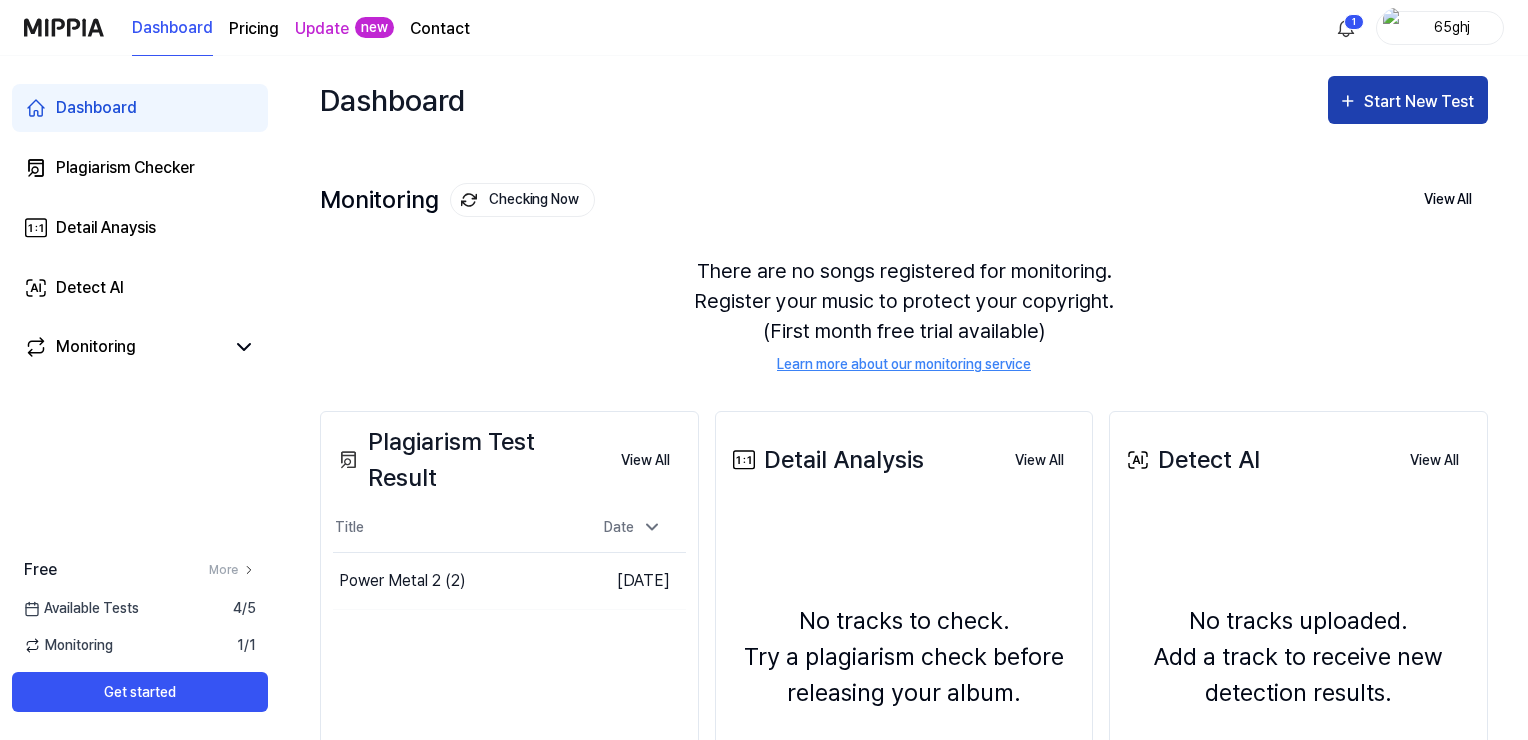 click on "Start New Test" at bounding box center [1421, 102] 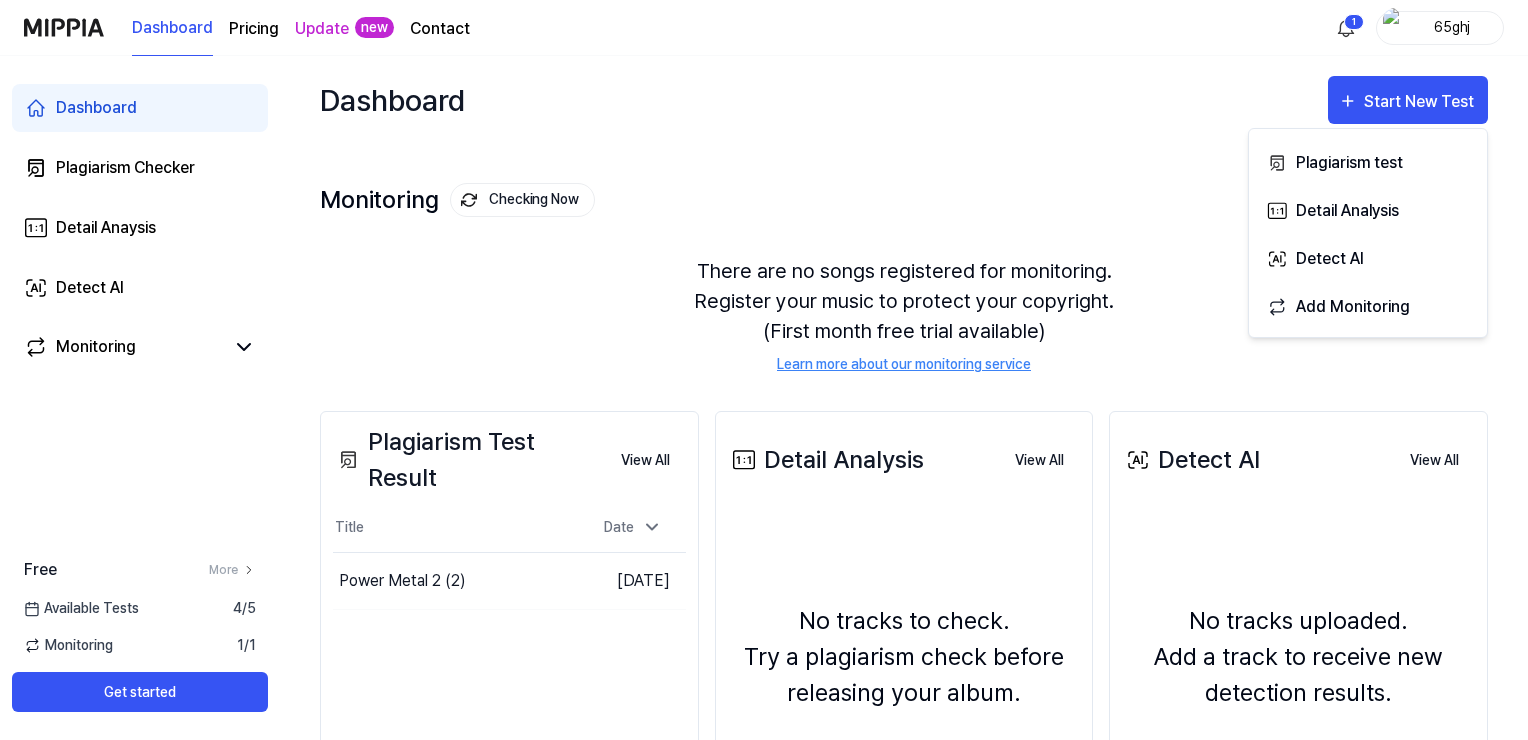 click on "Monitoring Checking Now View All Monitoring There are no songs registered for monitoring.
Register your music to protect your copyright.
(First month free trial available) Learn more about our monitoring service" at bounding box center [904, 257] 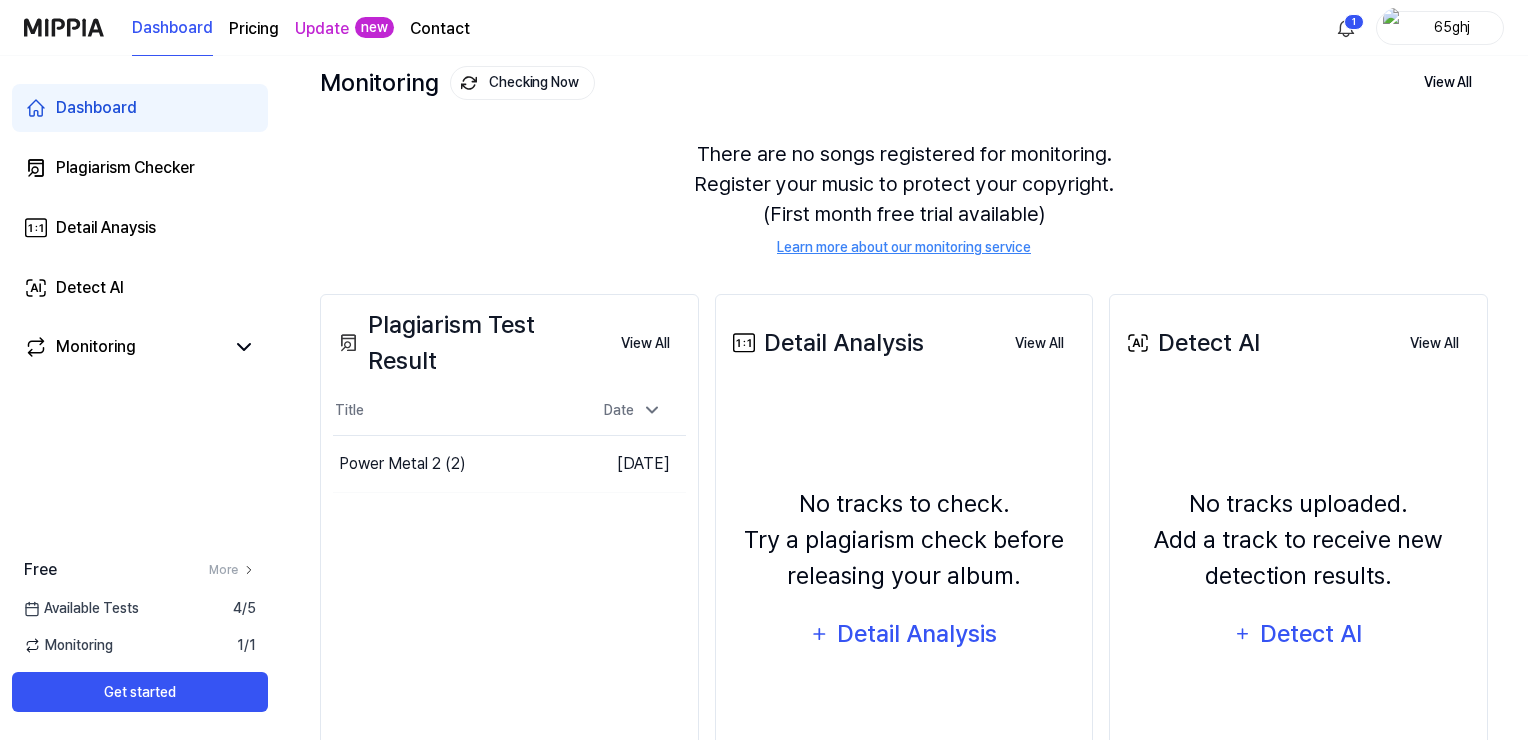scroll, scrollTop: 238, scrollLeft: 0, axis: vertical 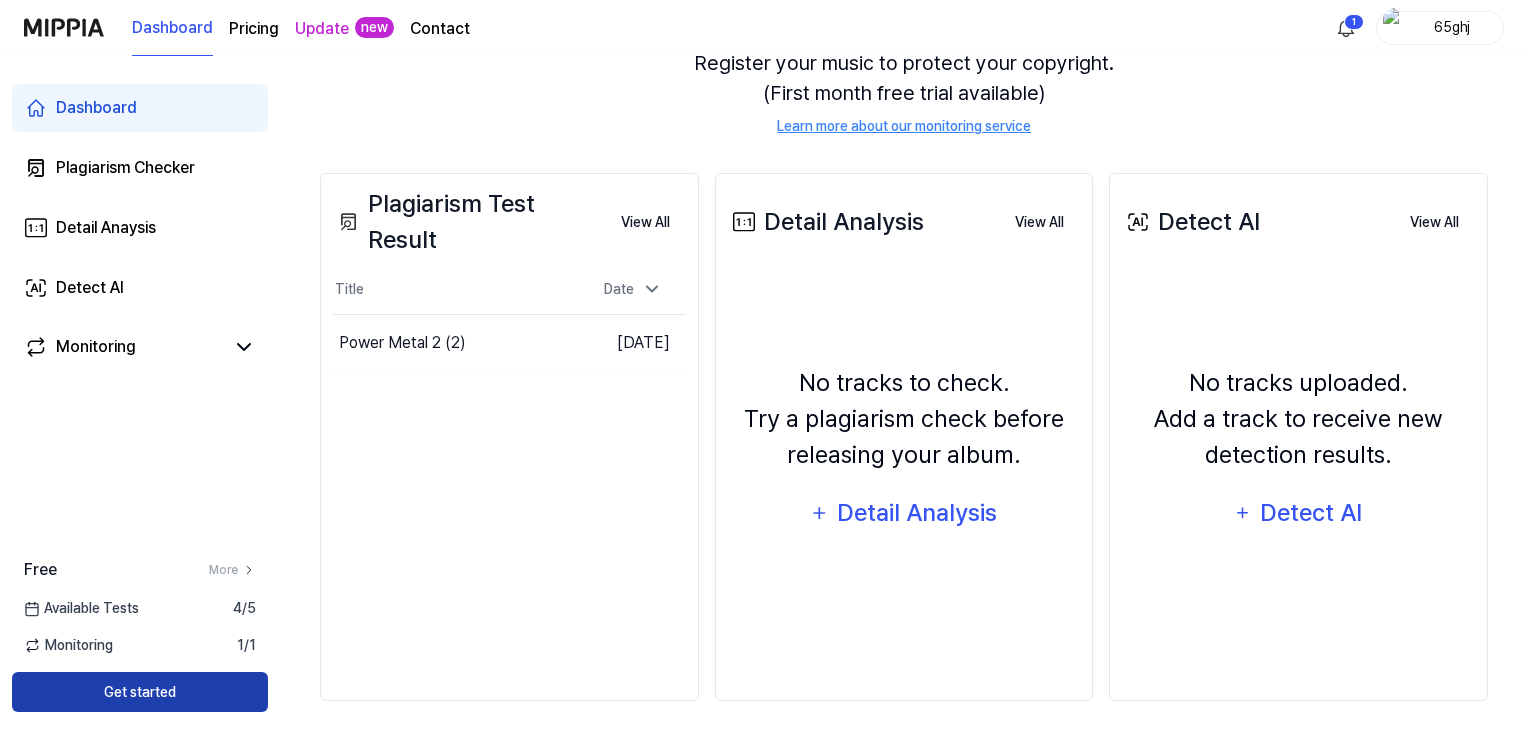 click on "Get started" at bounding box center (140, 692) 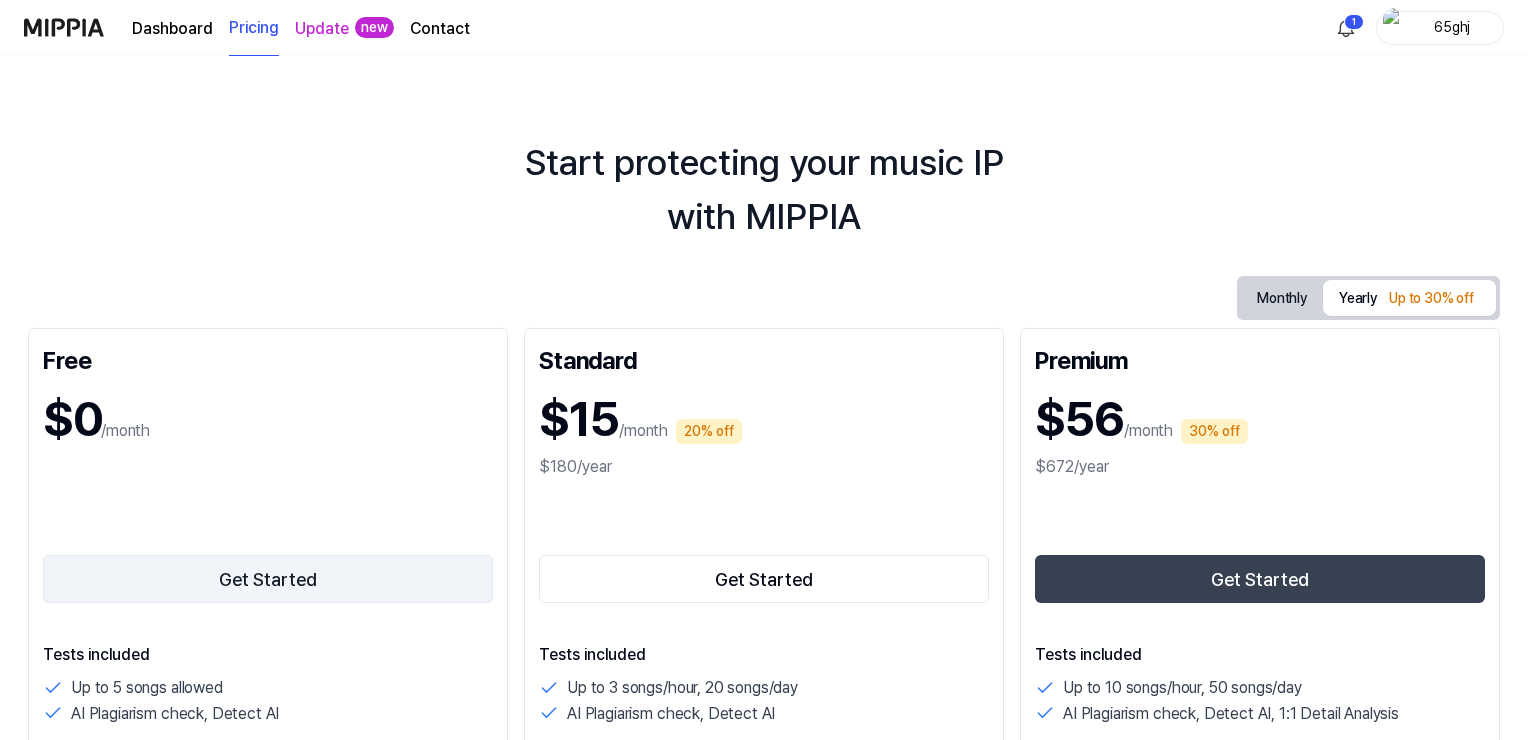 click on "Get Started" at bounding box center [268, 579] 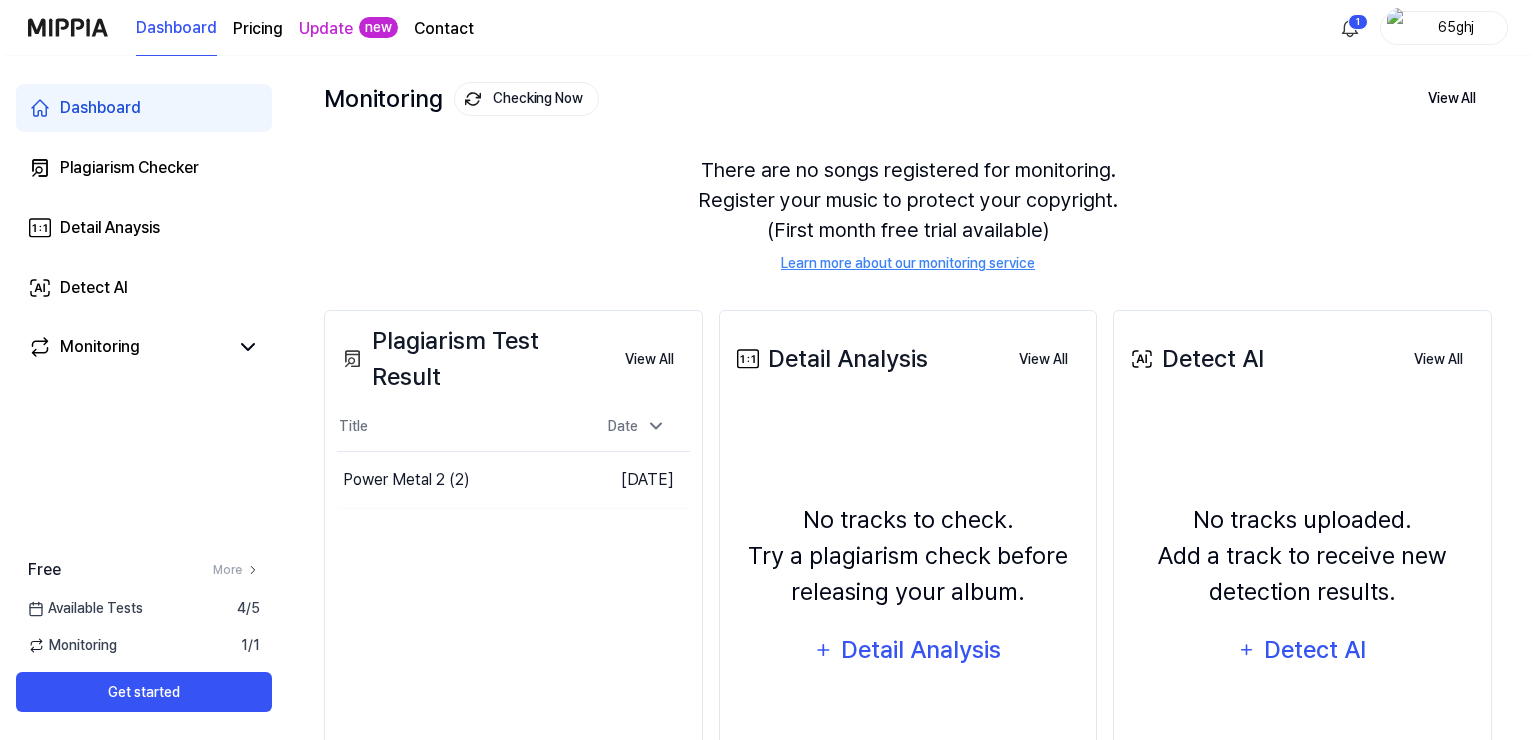 scroll, scrollTop: 0, scrollLeft: 0, axis: both 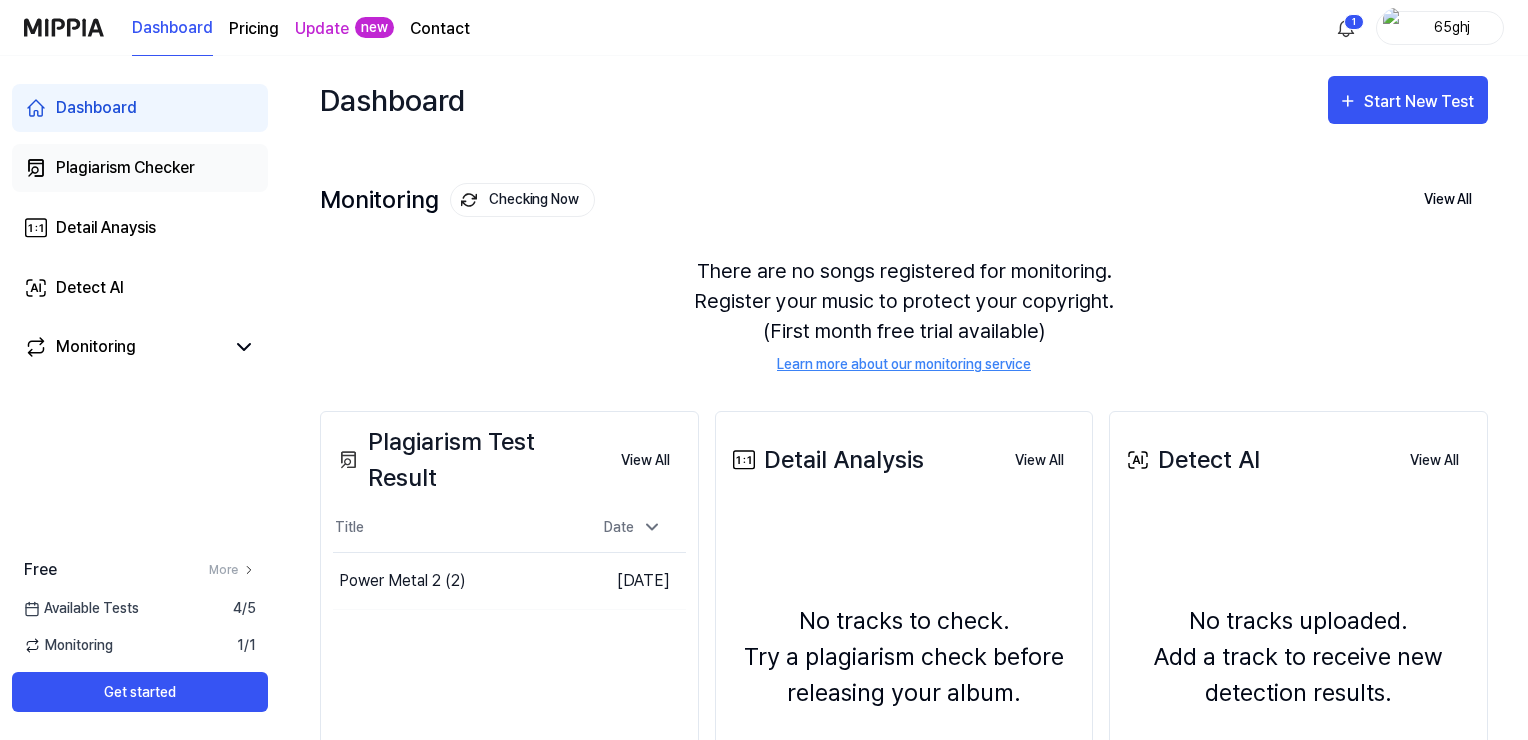 click on "Plagiarism Checker" at bounding box center [140, 168] 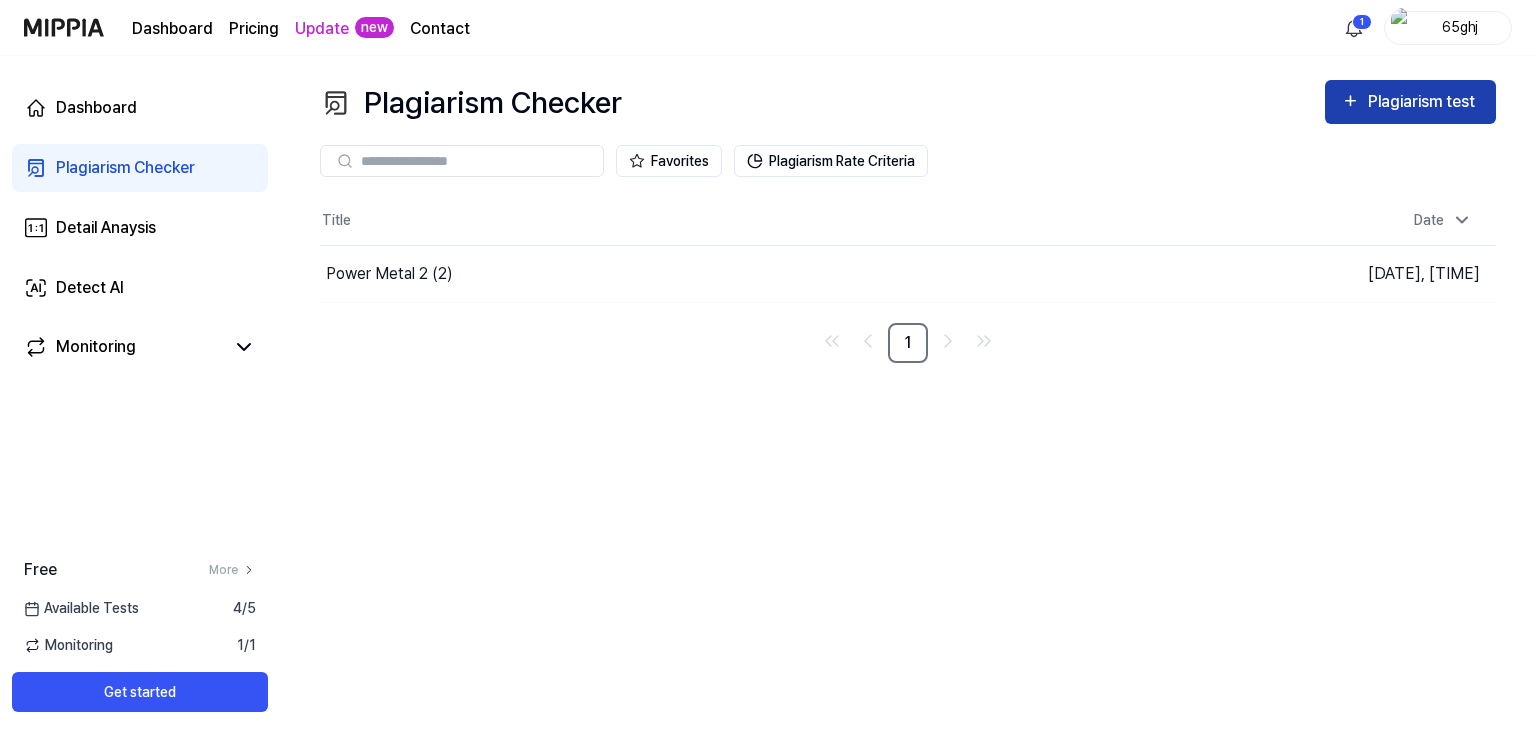 click on "Plagiarism test" at bounding box center [1424, 102] 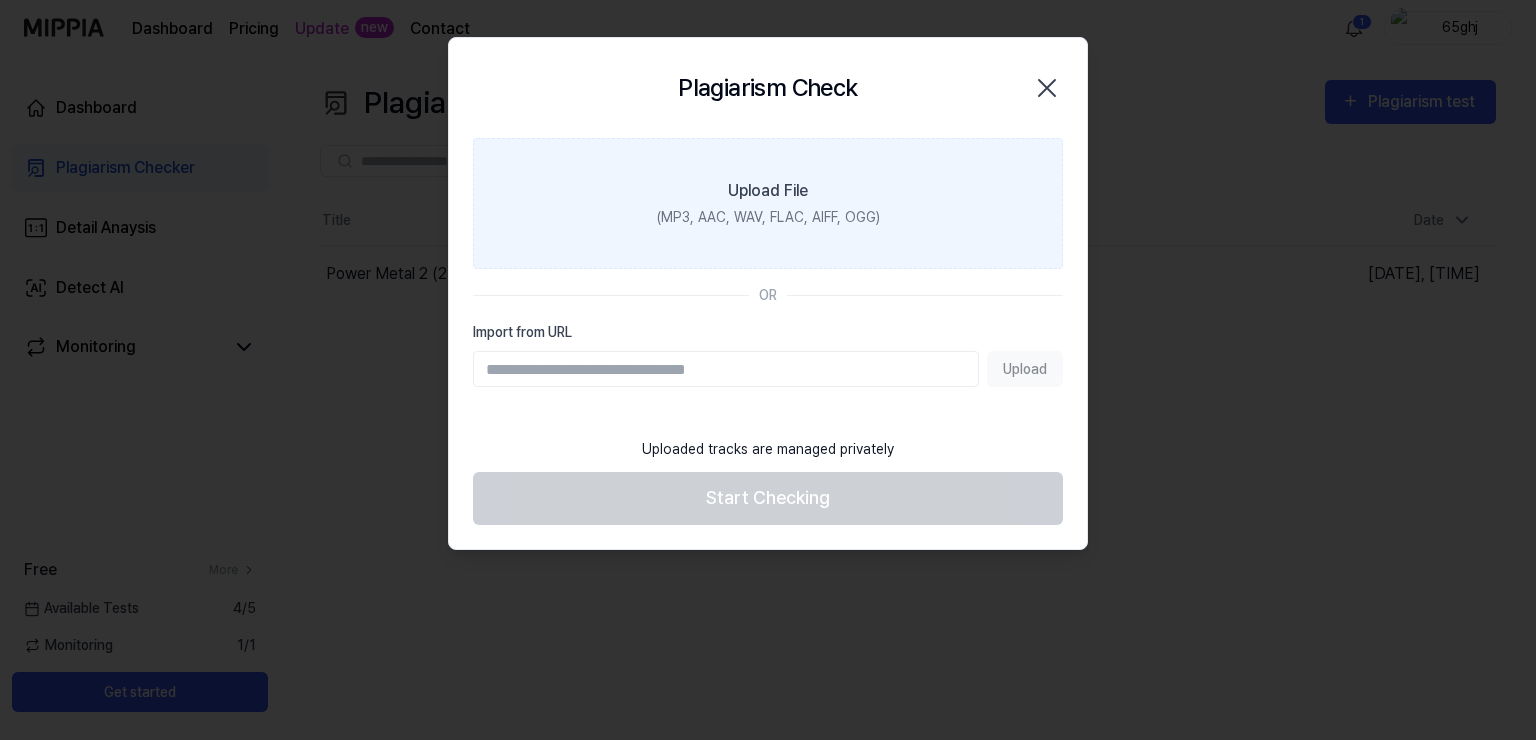 click on "Upload File (MP3, AAC, WAV, FLAC, AIFF, OGG)" at bounding box center [768, 203] 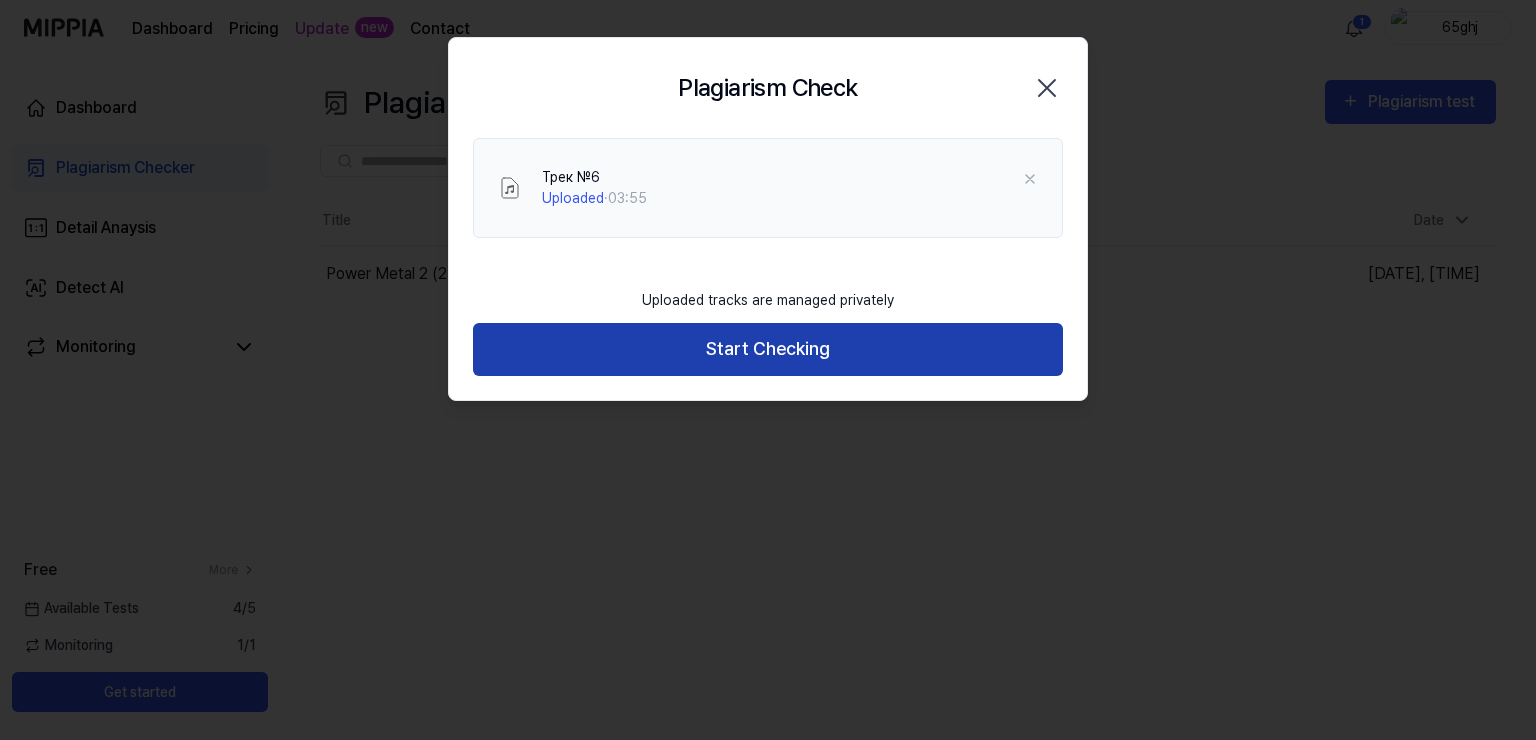 click on "Start Checking" at bounding box center (768, 349) 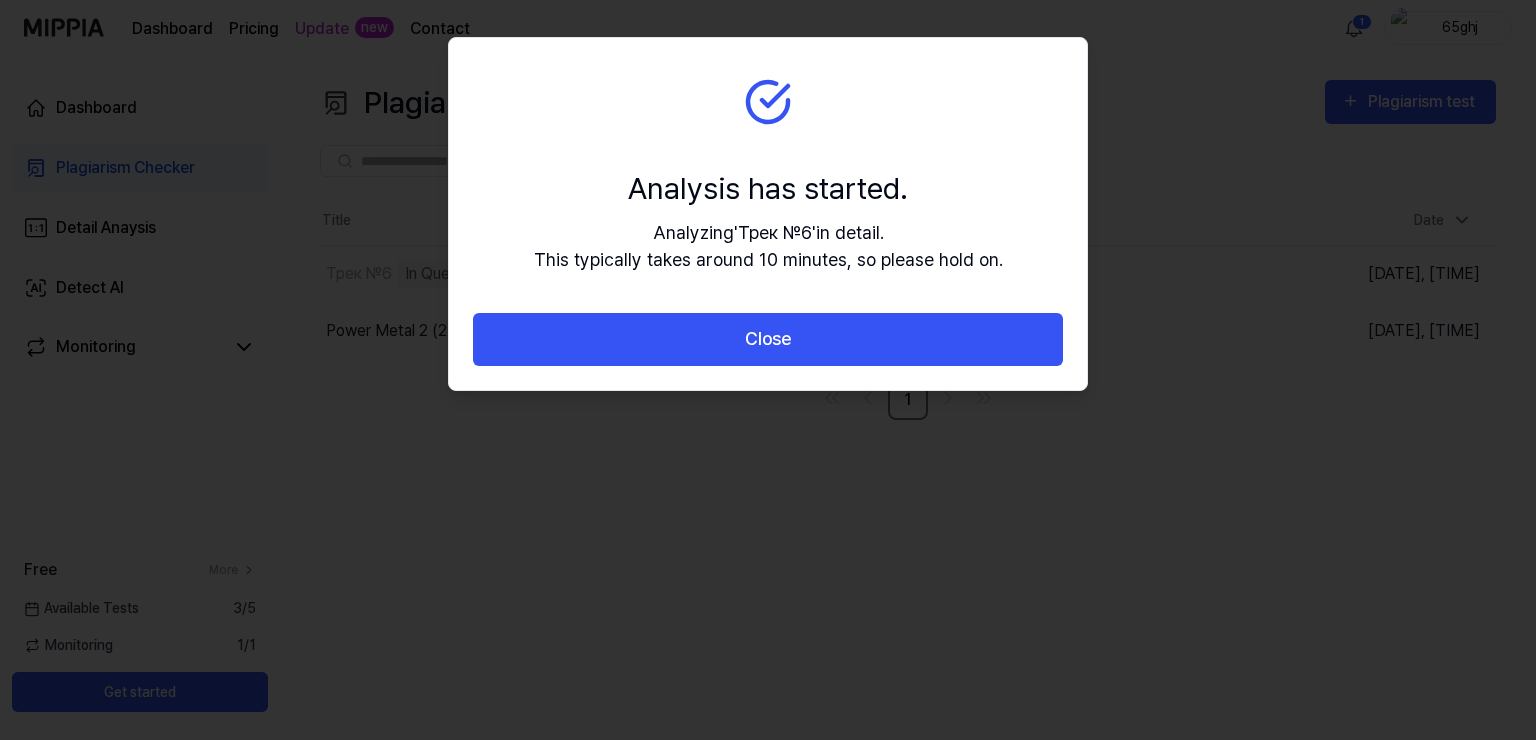 click on "Close" at bounding box center [768, 339] 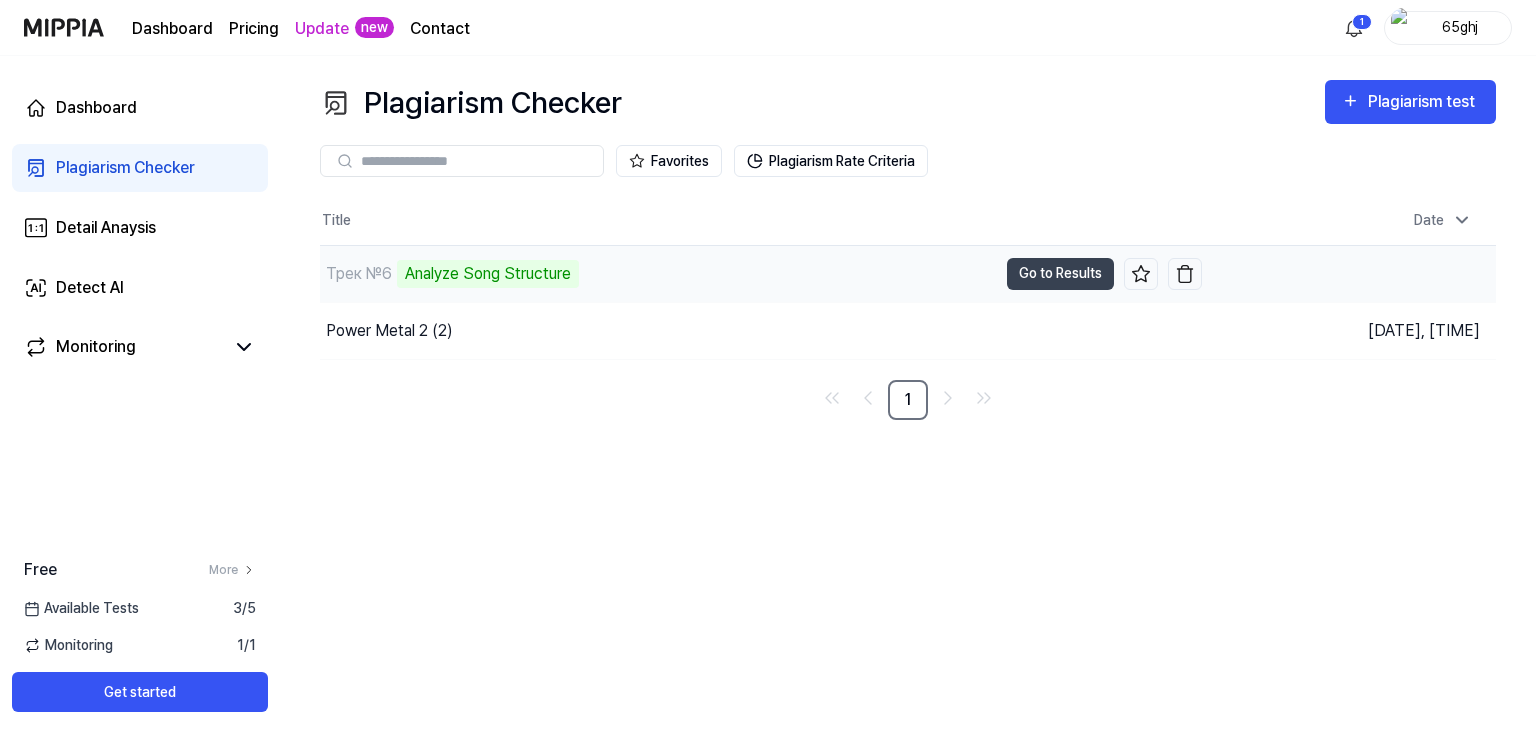 click on "Трек №6 Analyze Song Structure" at bounding box center (658, 274) 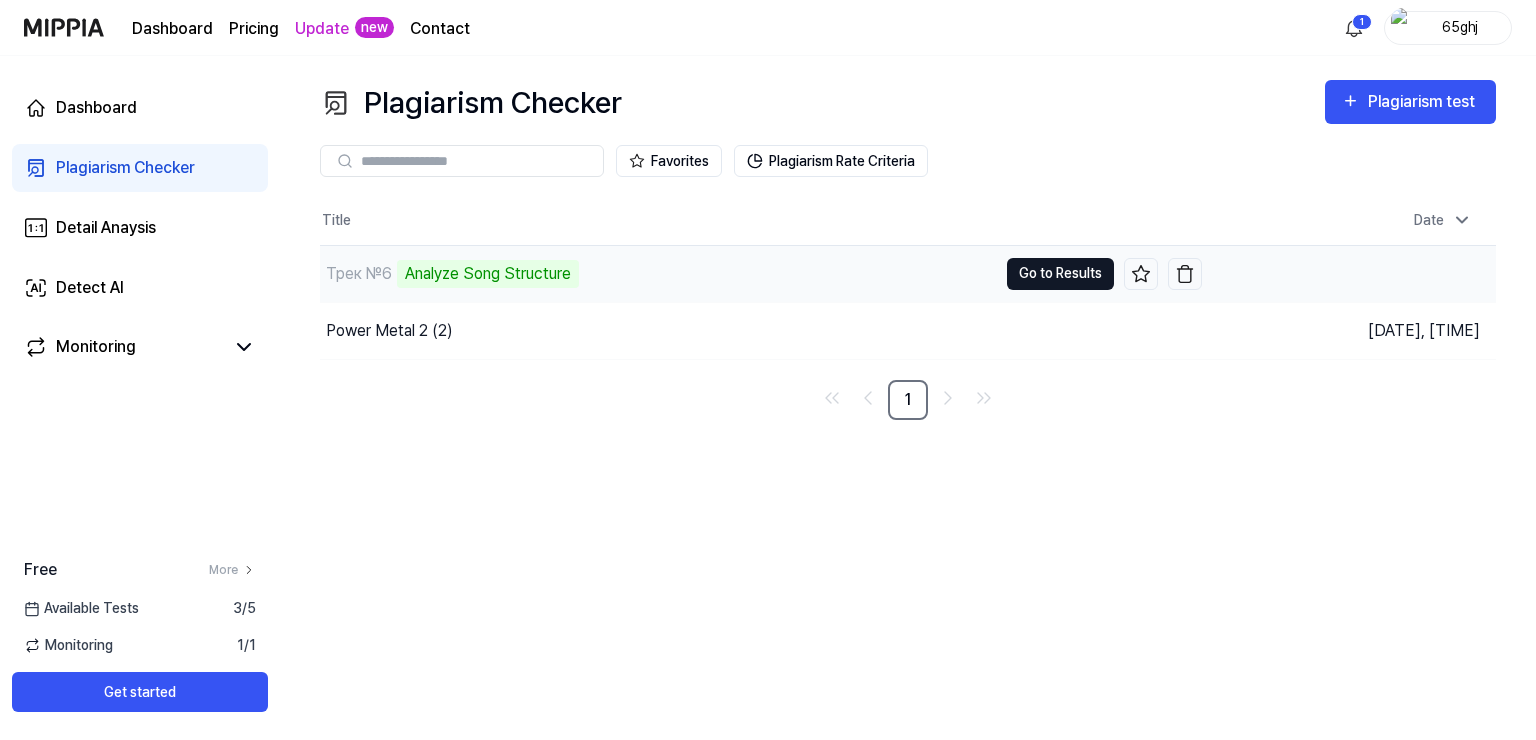 click on "Go to Results" at bounding box center [1060, 274] 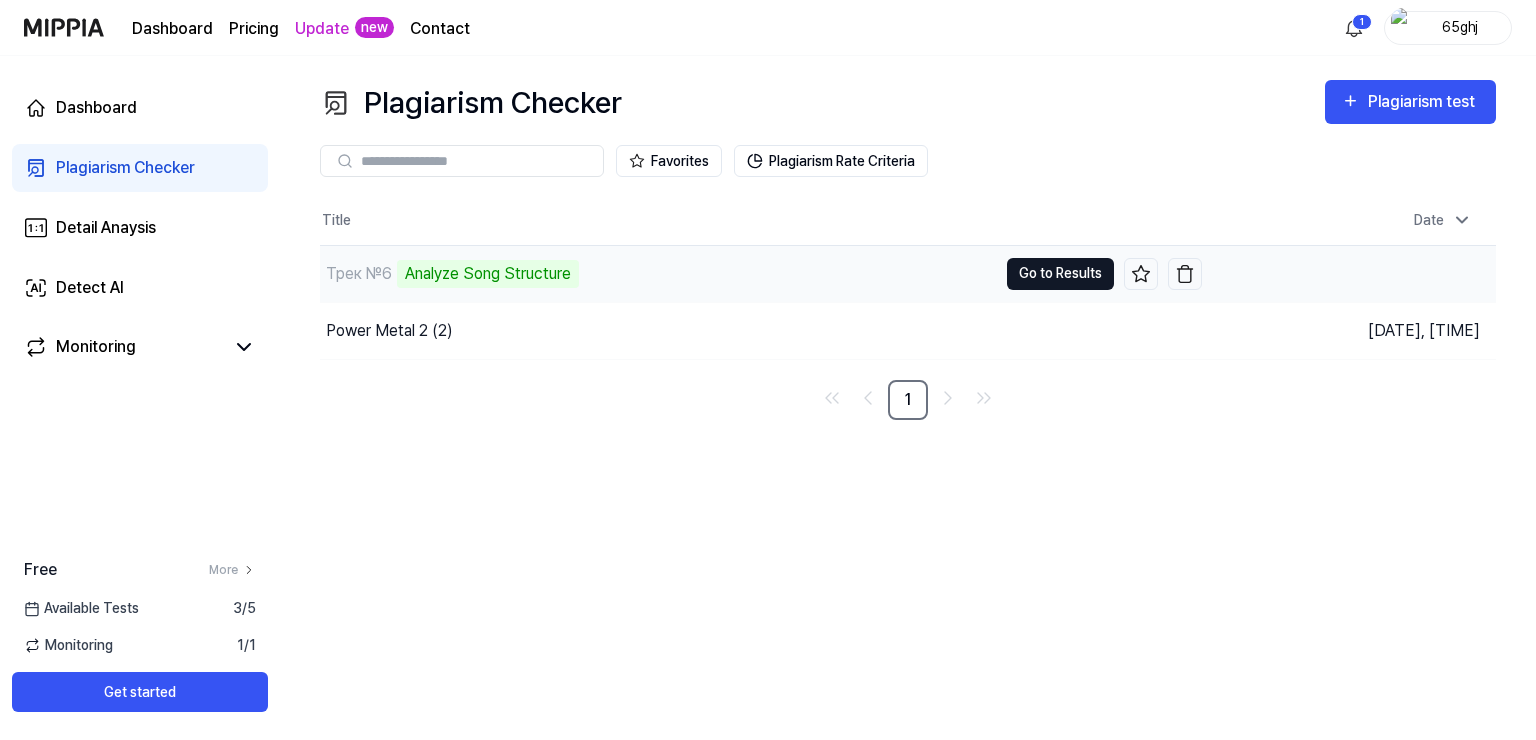 click on "Go to Results" at bounding box center [1060, 274] 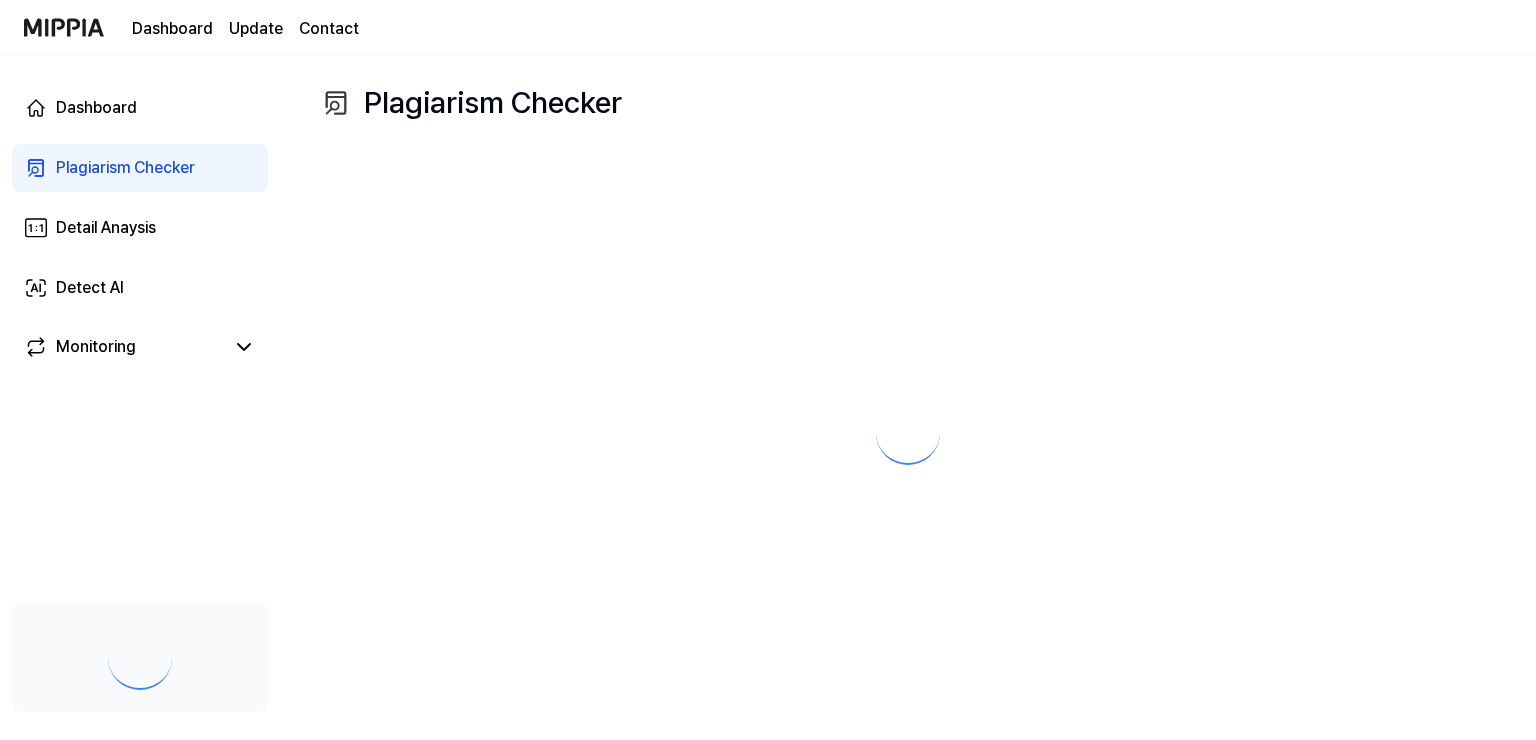 scroll, scrollTop: 0, scrollLeft: 0, axis: both 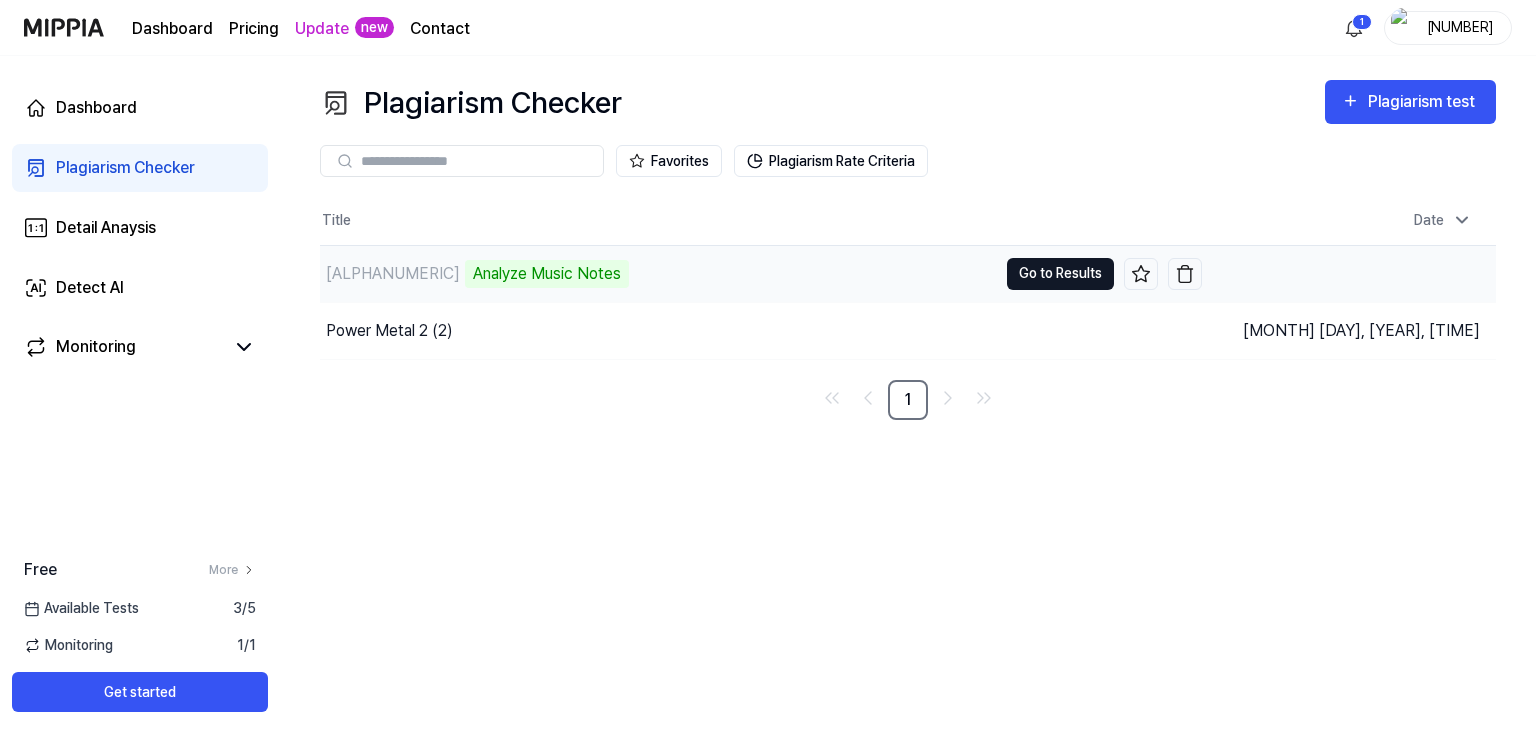 click on "Go to Results" at bounding box center (1060, 274) 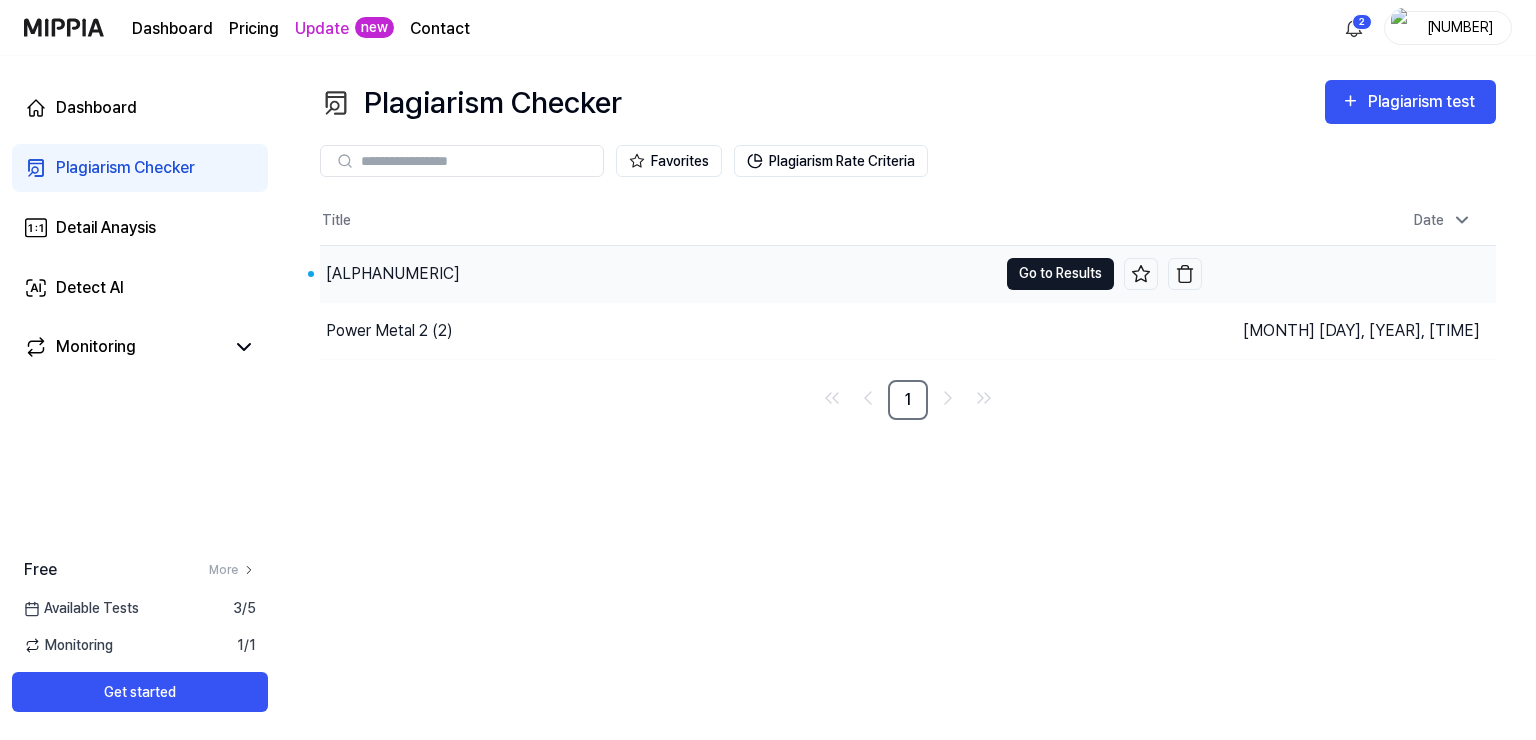 click on "Go to Results" at bounding box center [1060, 274] 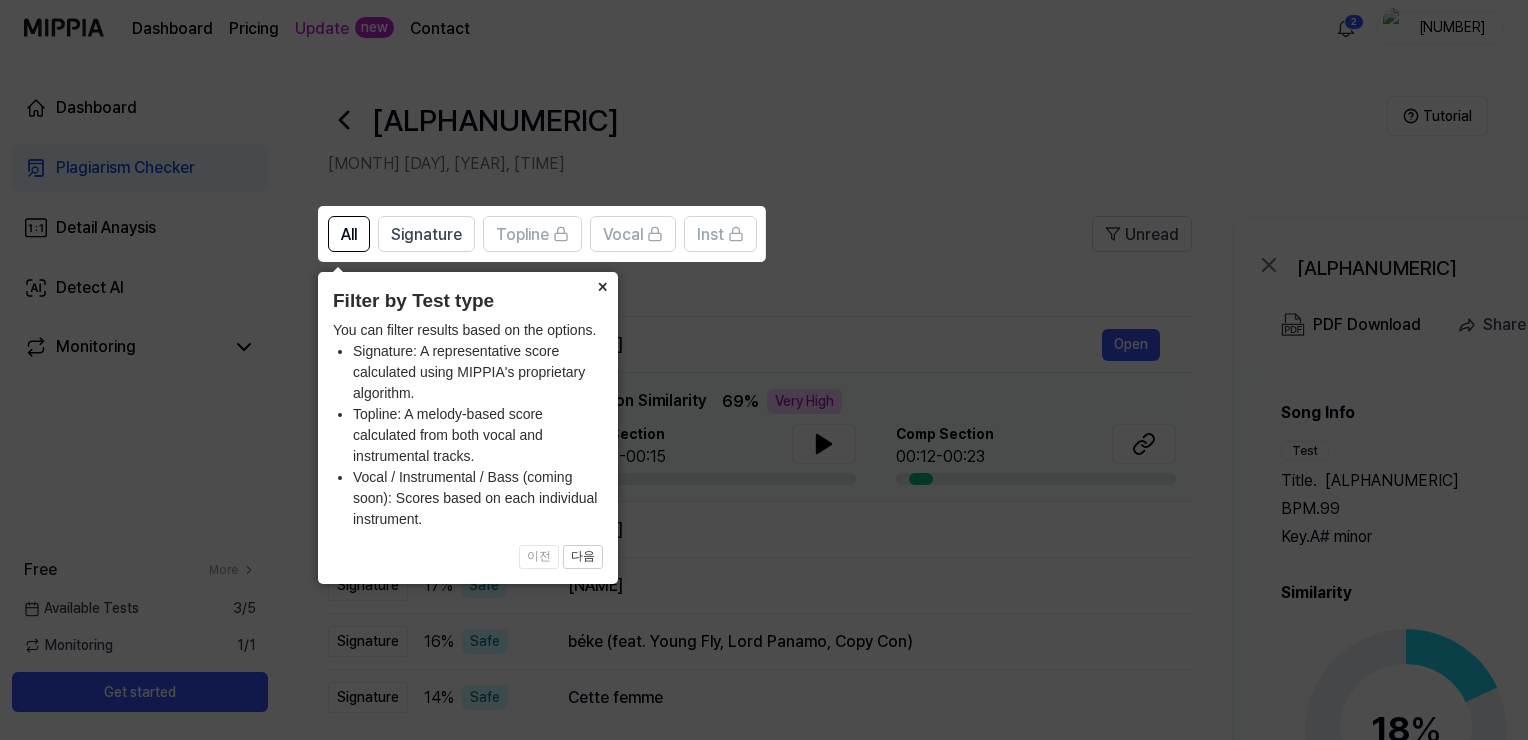 click on "×" at bounding box center (602, 286) 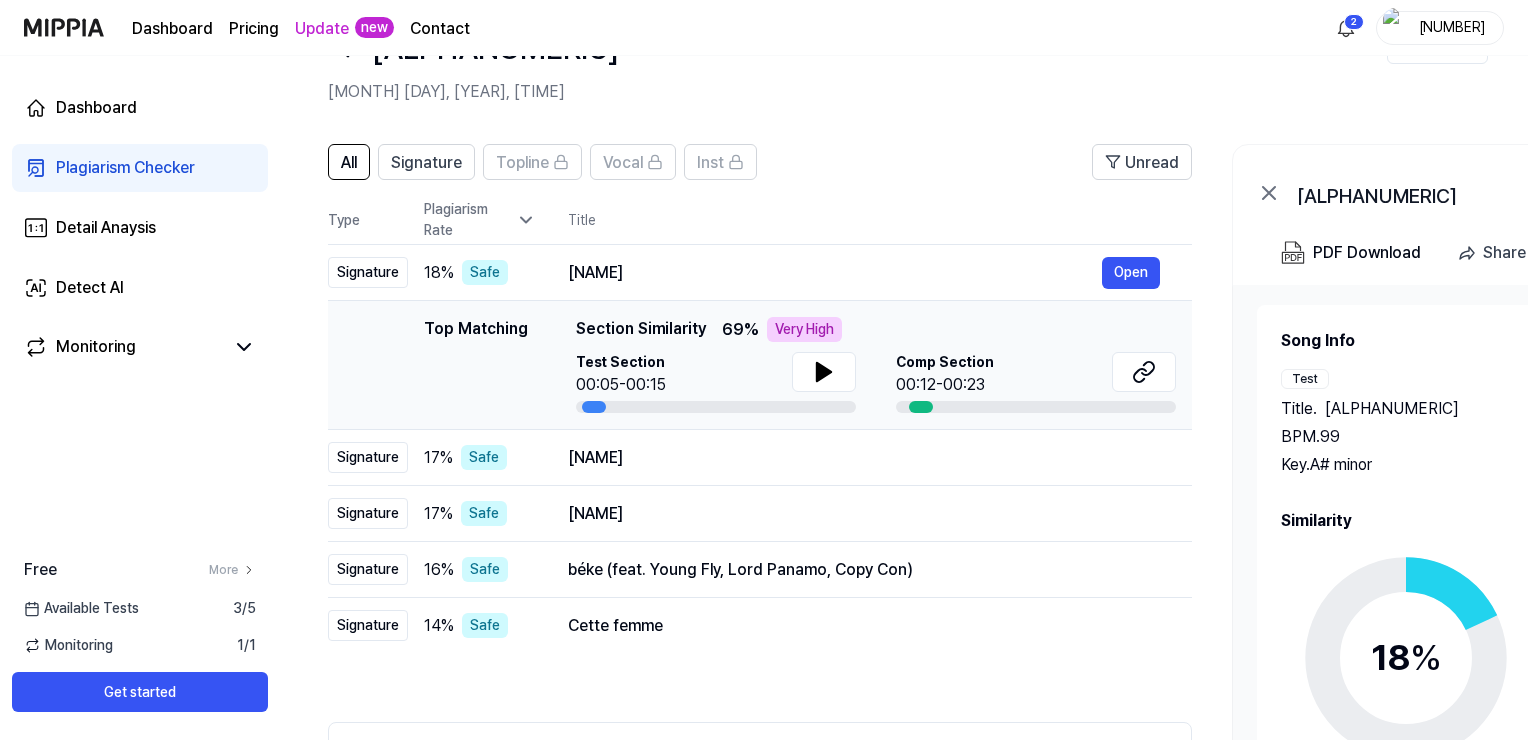 scroll, scrollTop: 100, scrollLeft: 0, axis: vertical 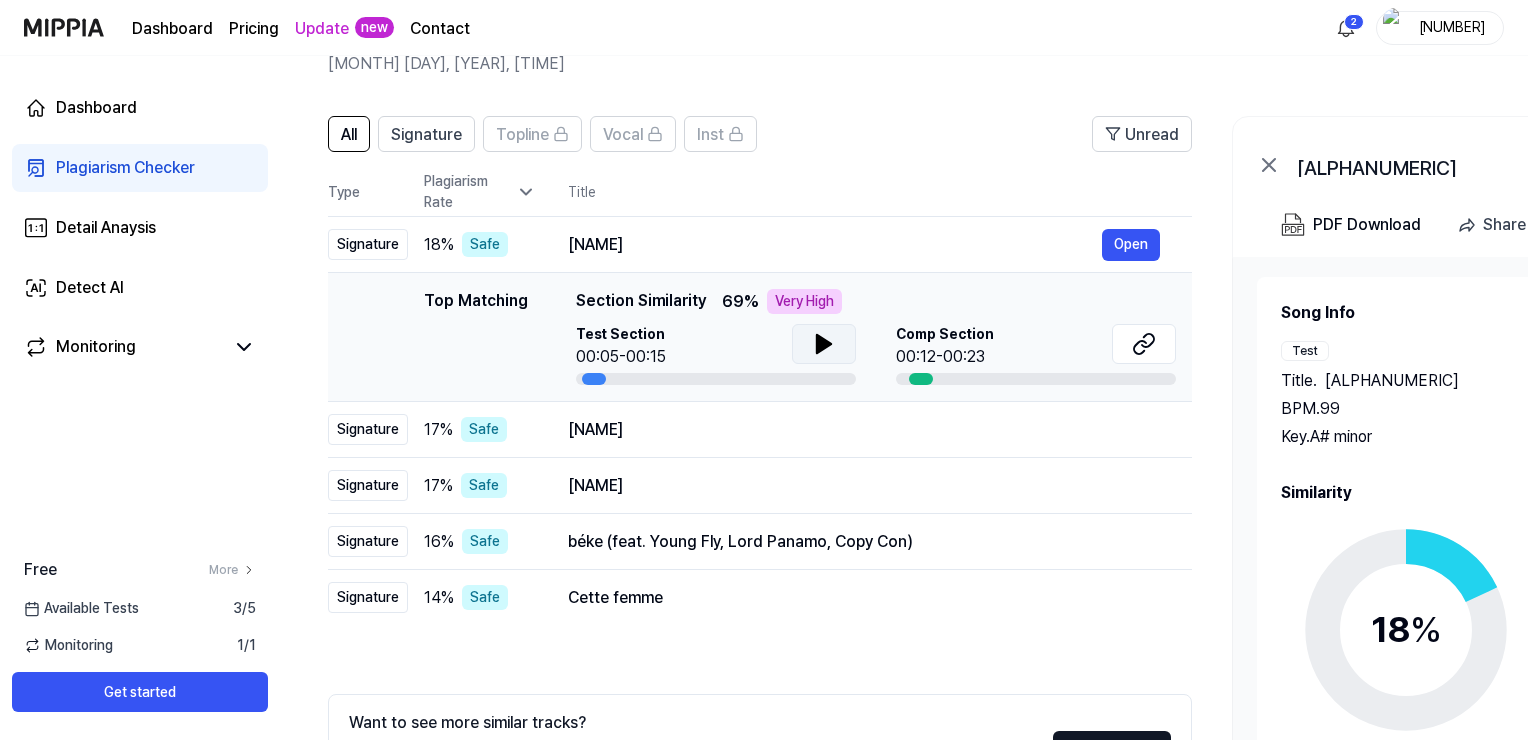 click 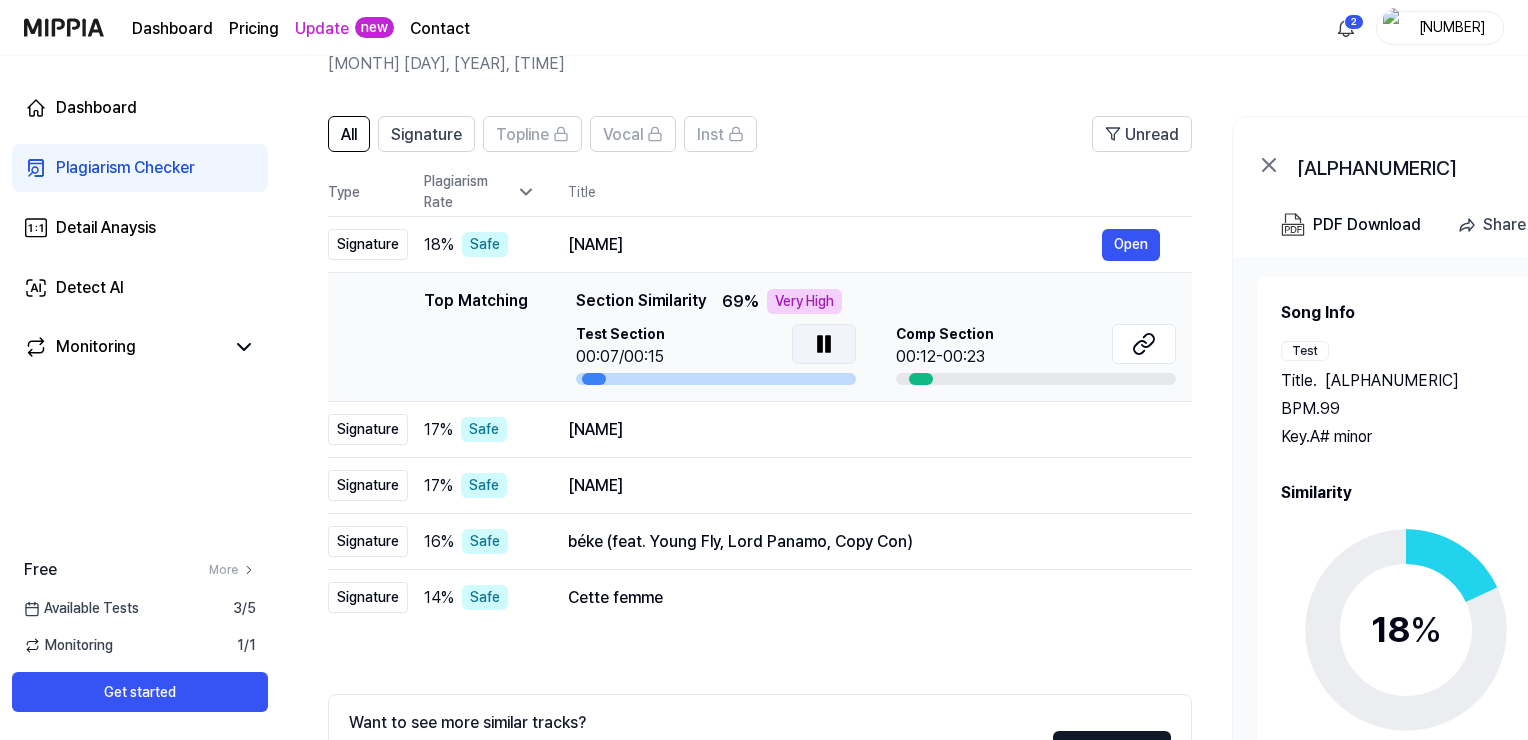 click 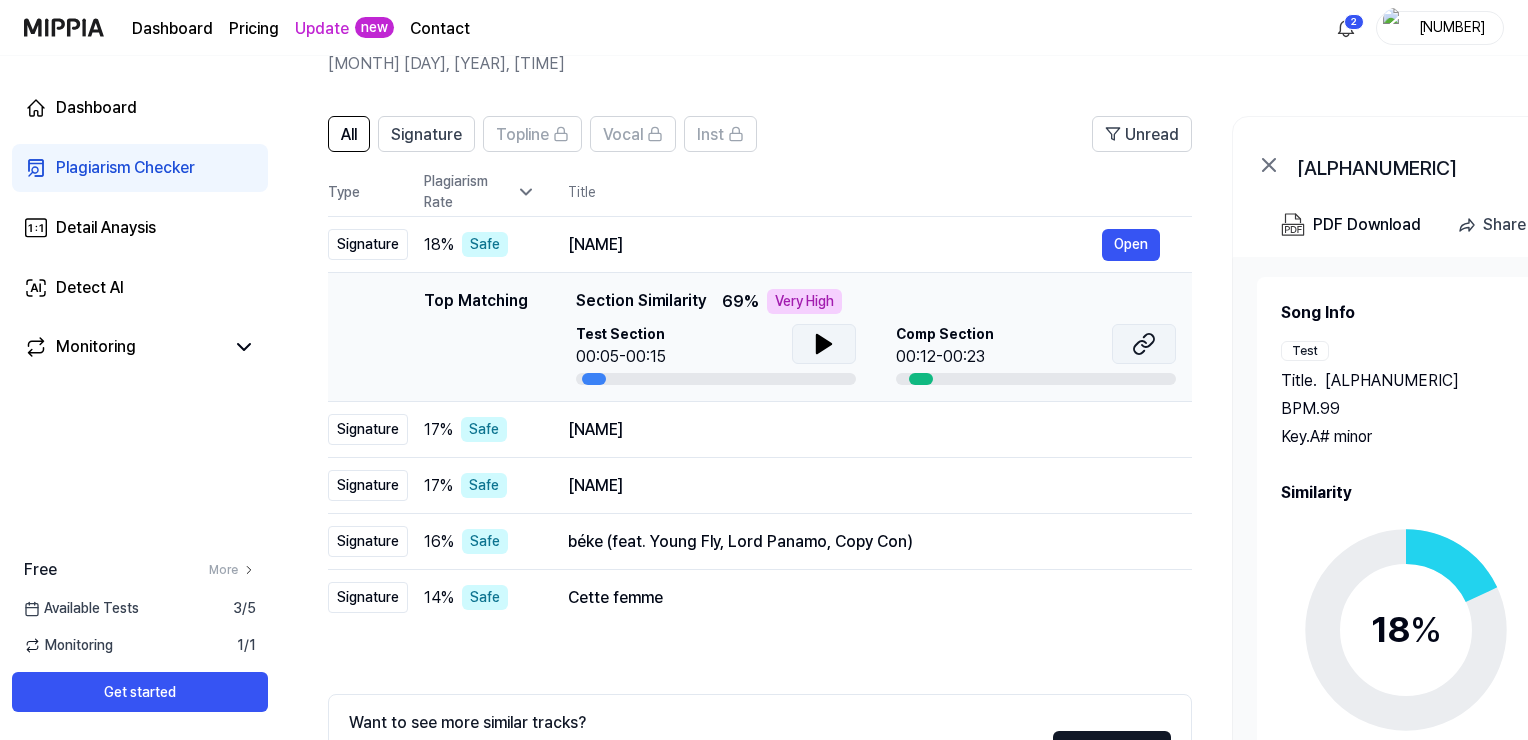 click 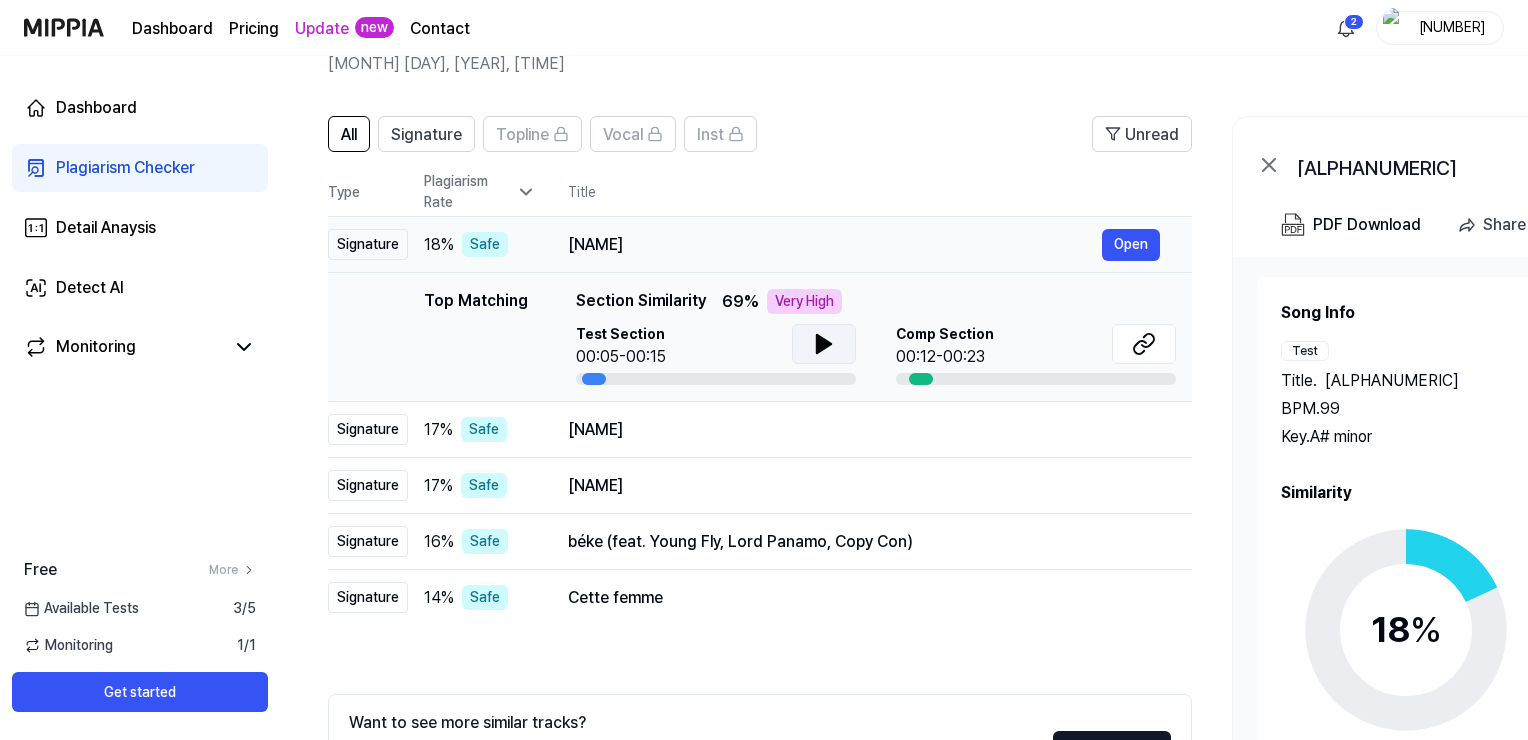 drag, startPoint x: 572, startPoint y: 244, endPoint x: 601, endPoint y: 243, distance: 29.017237 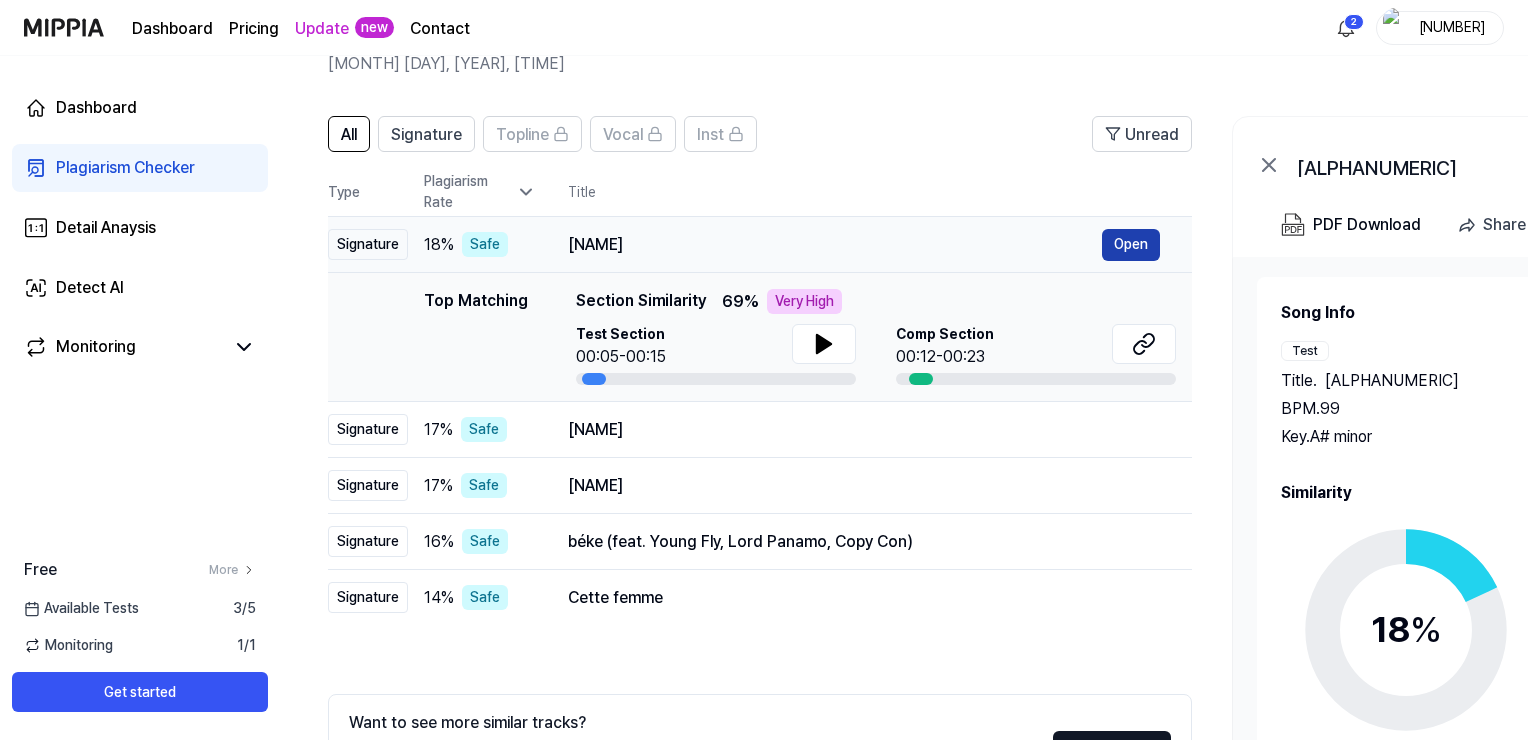 click on "Open" at bounding box center [1131, 245] 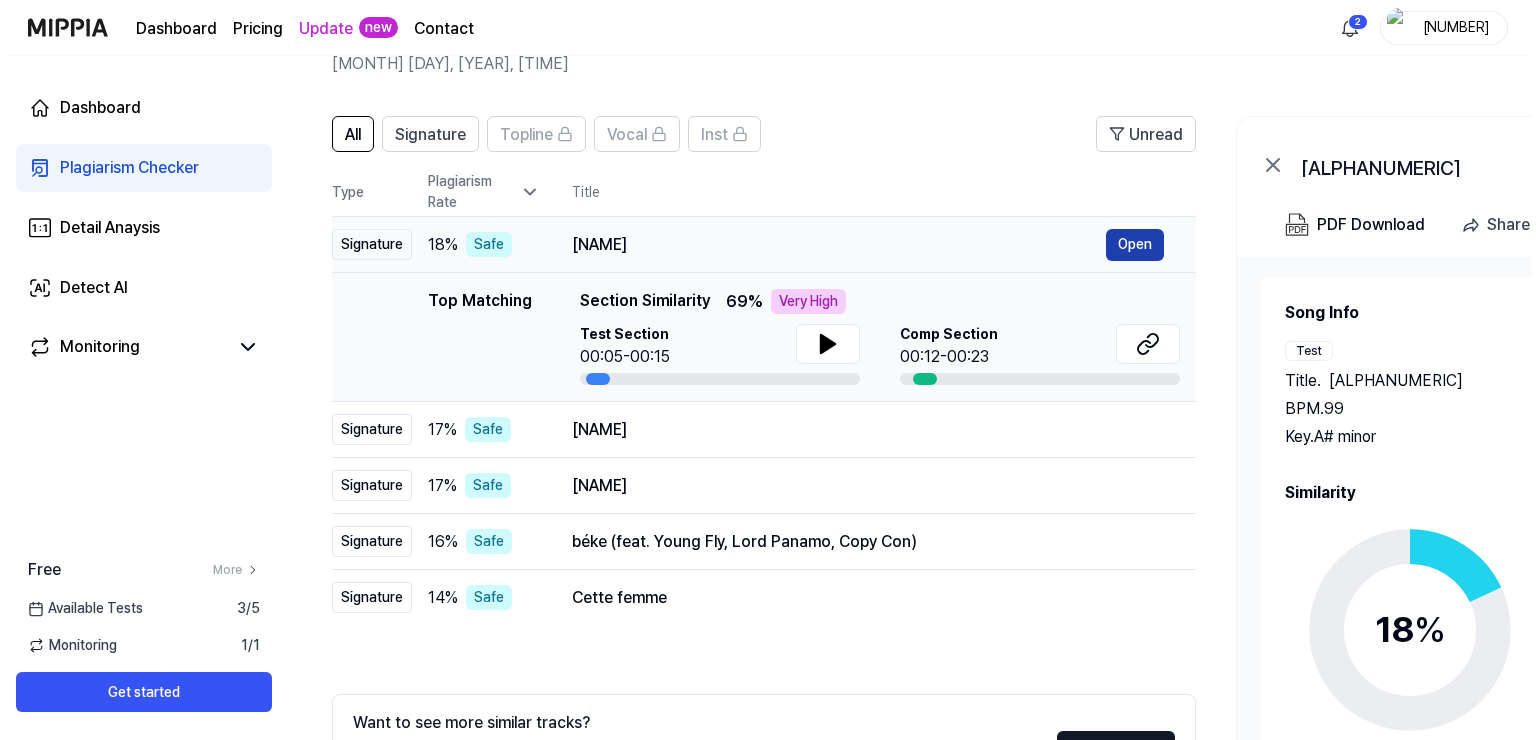scroll, scrollTop: 0, scrollLeft: 0, axis: both 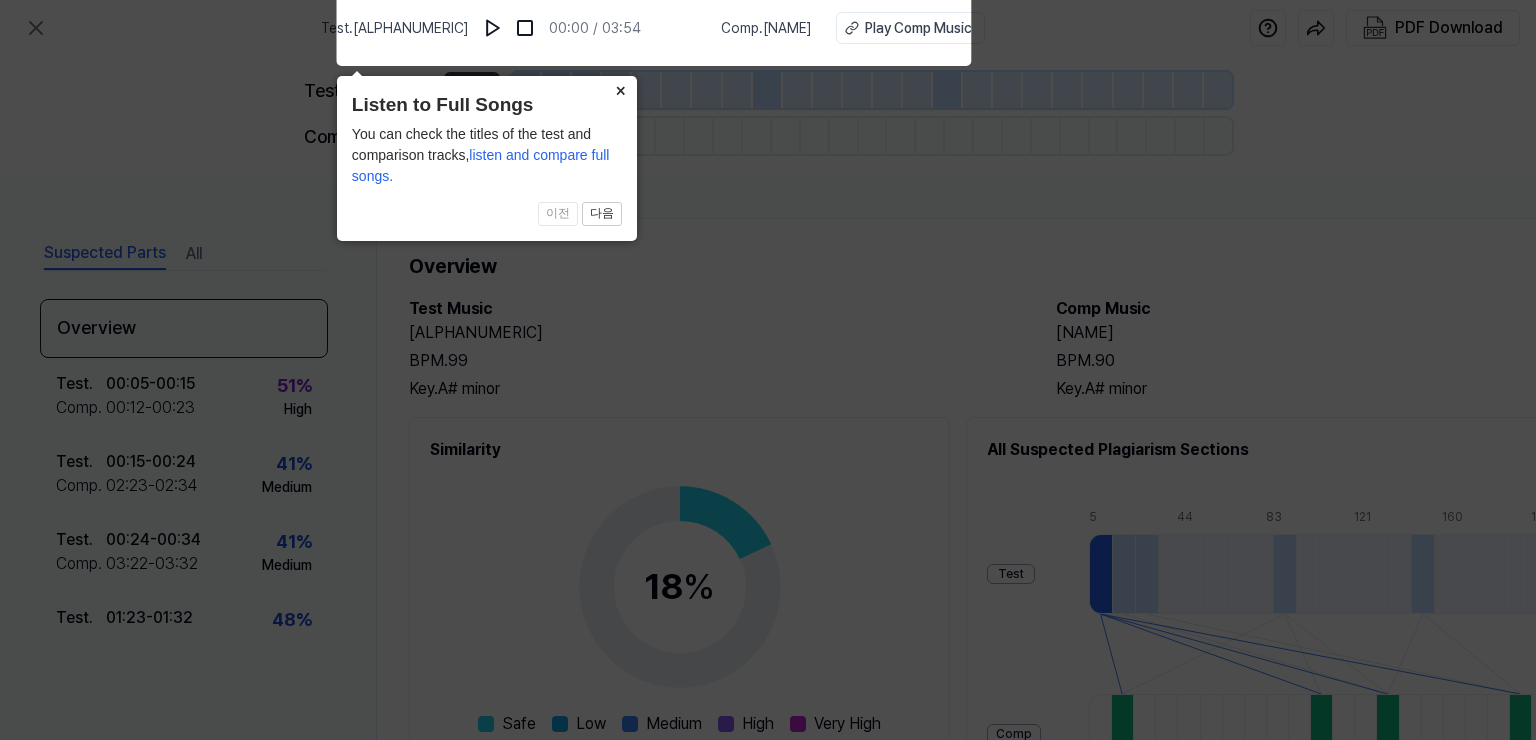 click on "×" at bounding box center (621, 90) 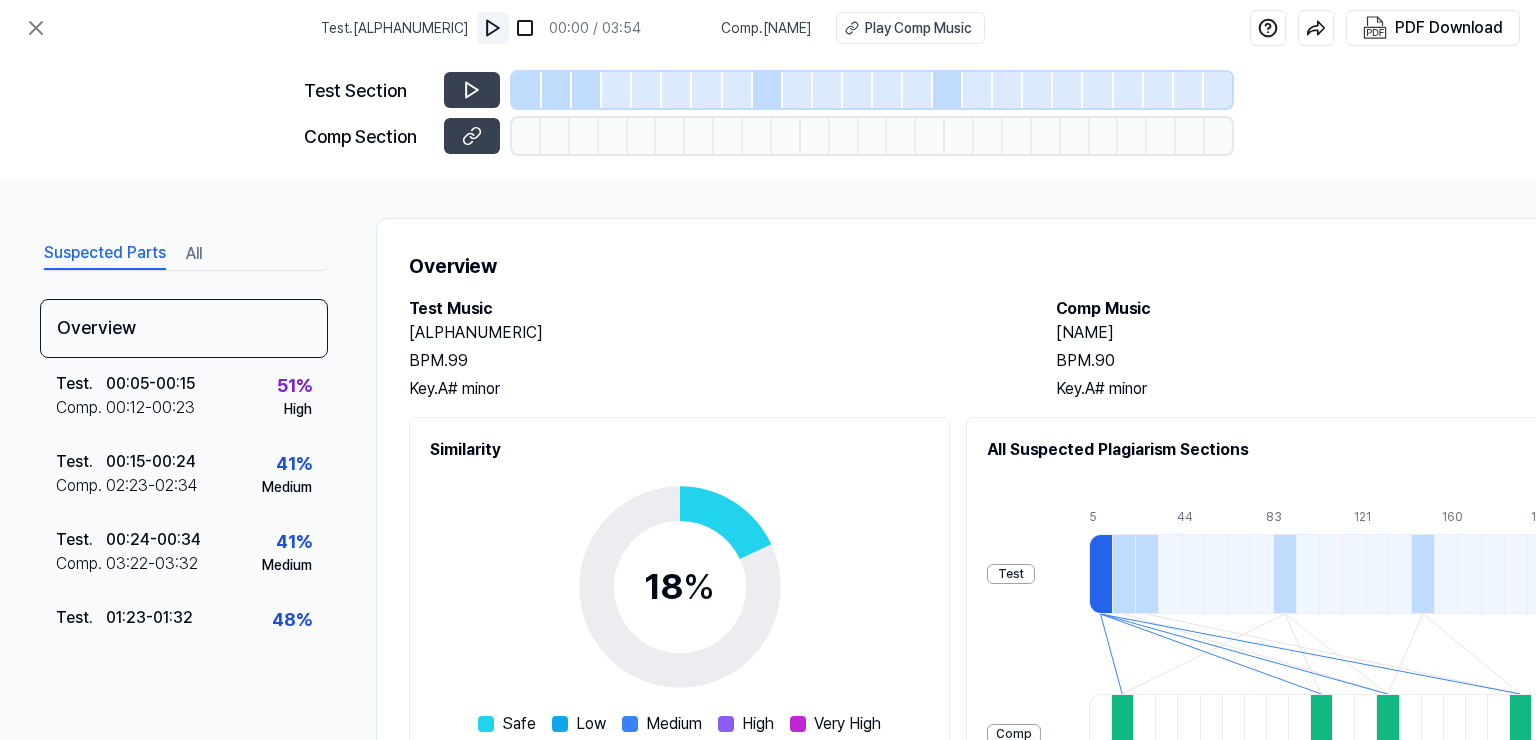 click at bounding box center (493, 28) 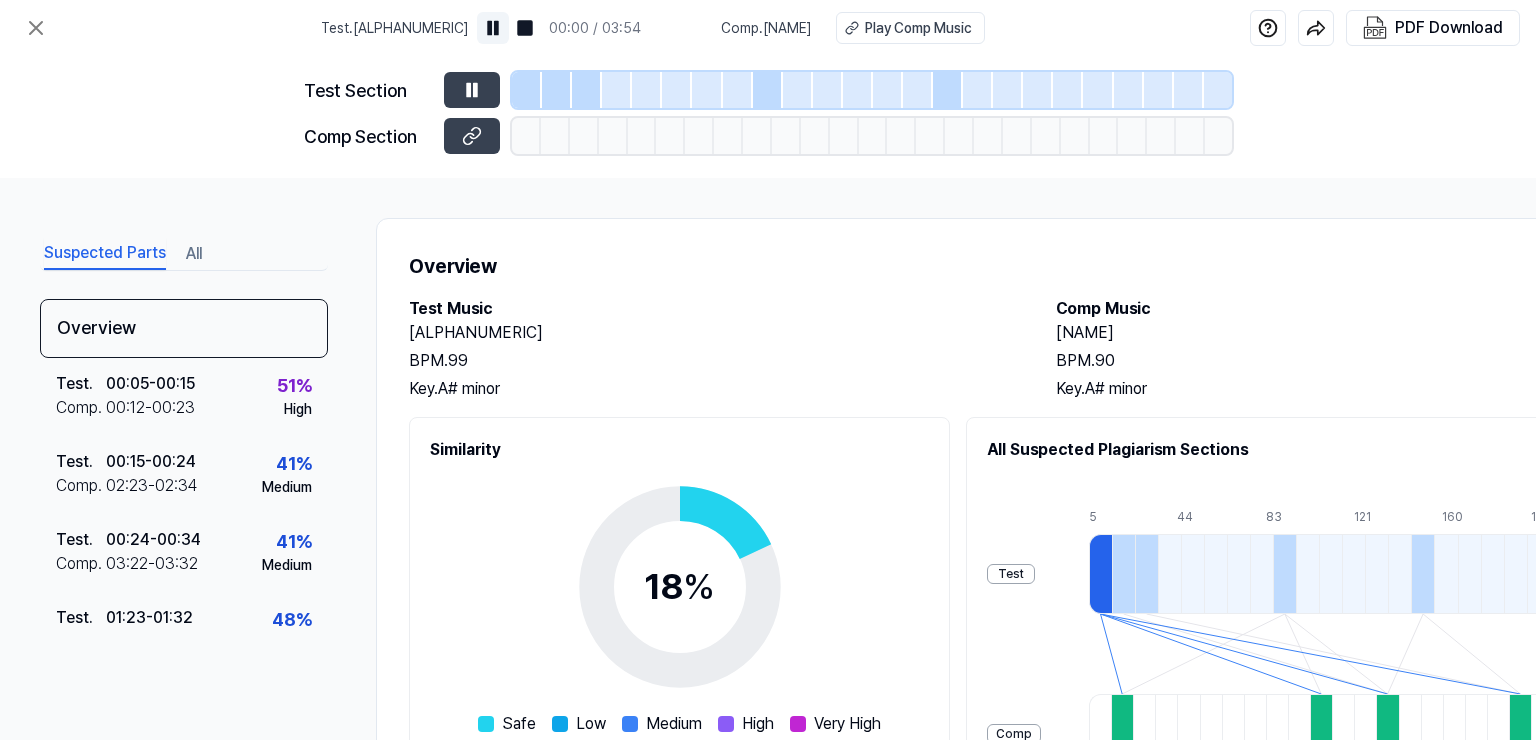 click at bounding box center [493, 28] 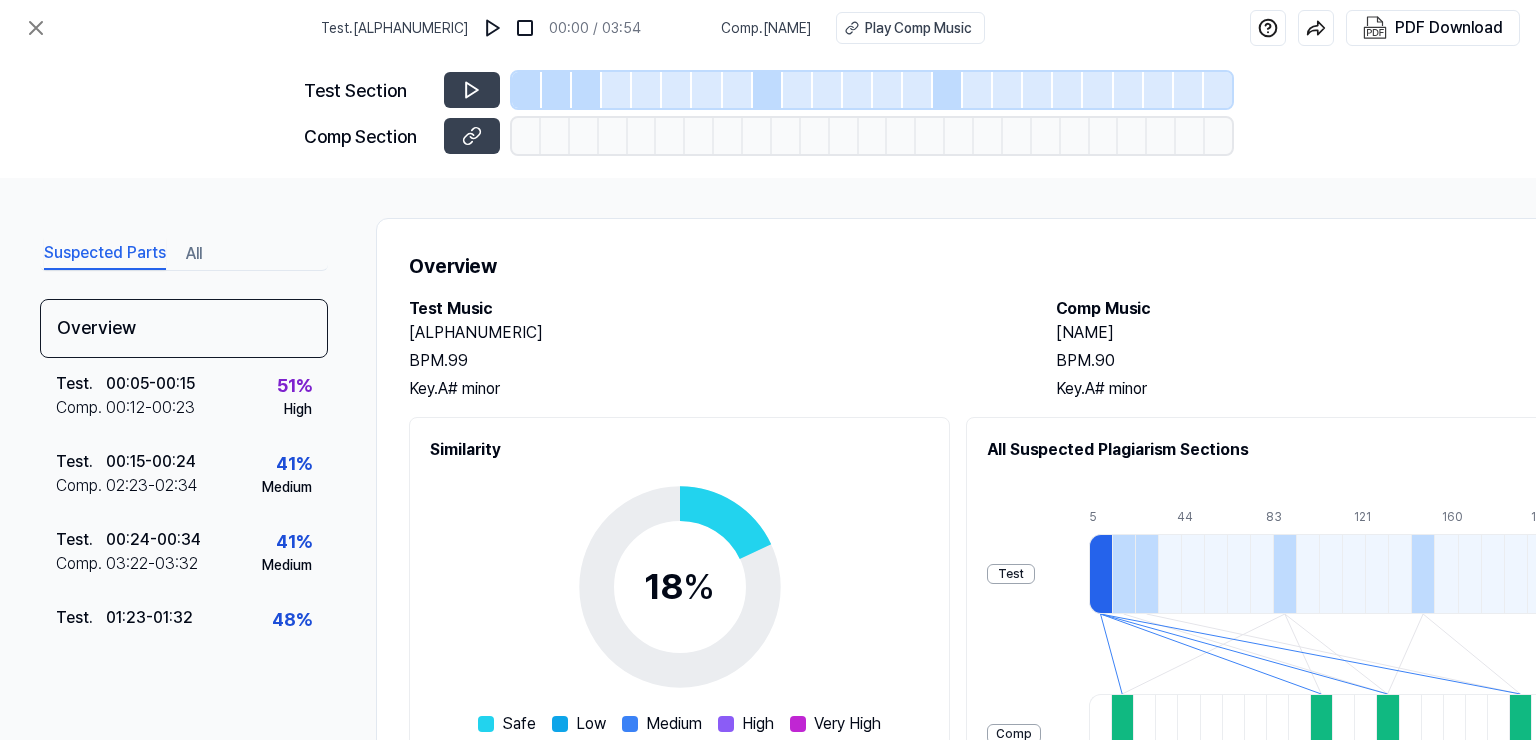 click at bounding box center (555, 136) 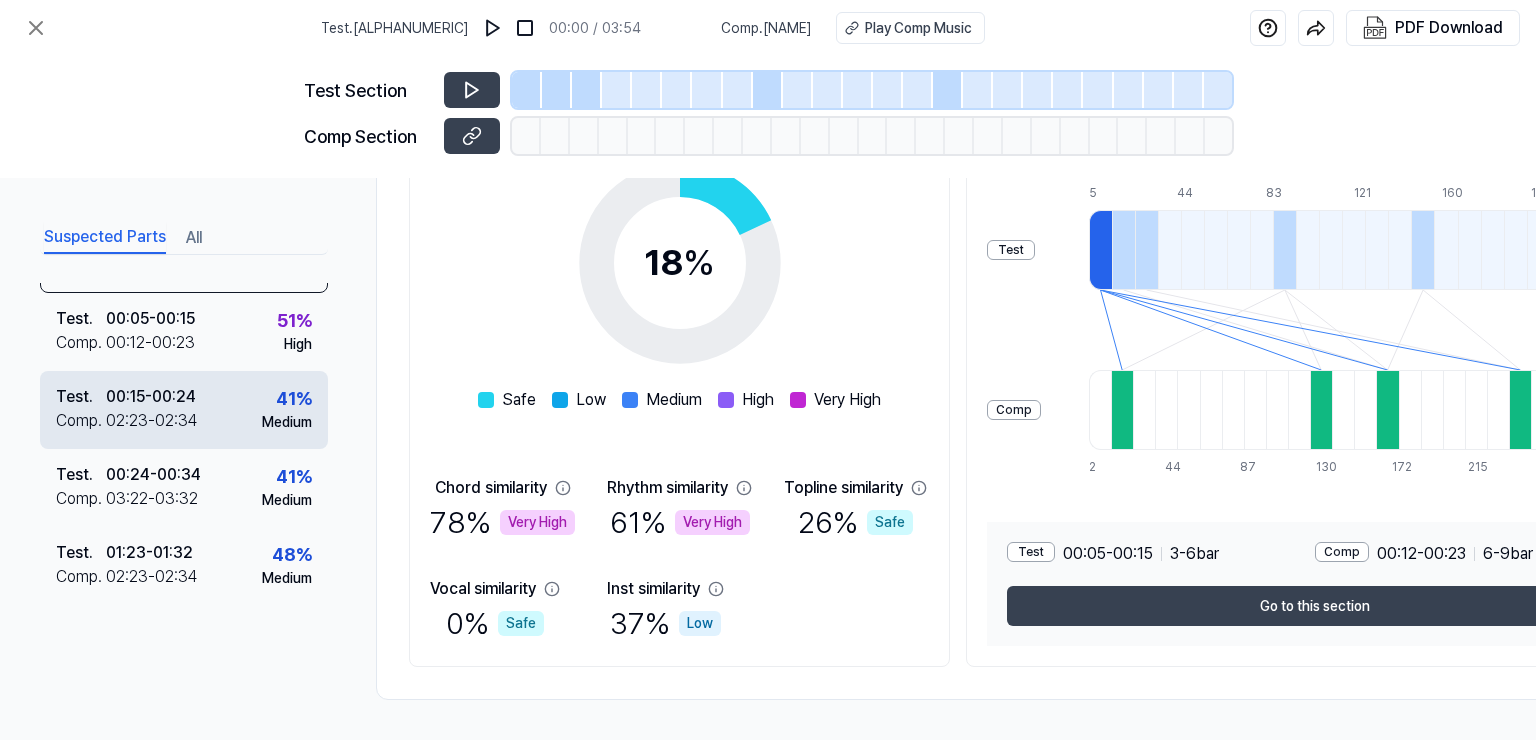 scroll, scrollTop: 122, scrollLeft: 0, axis: vertical 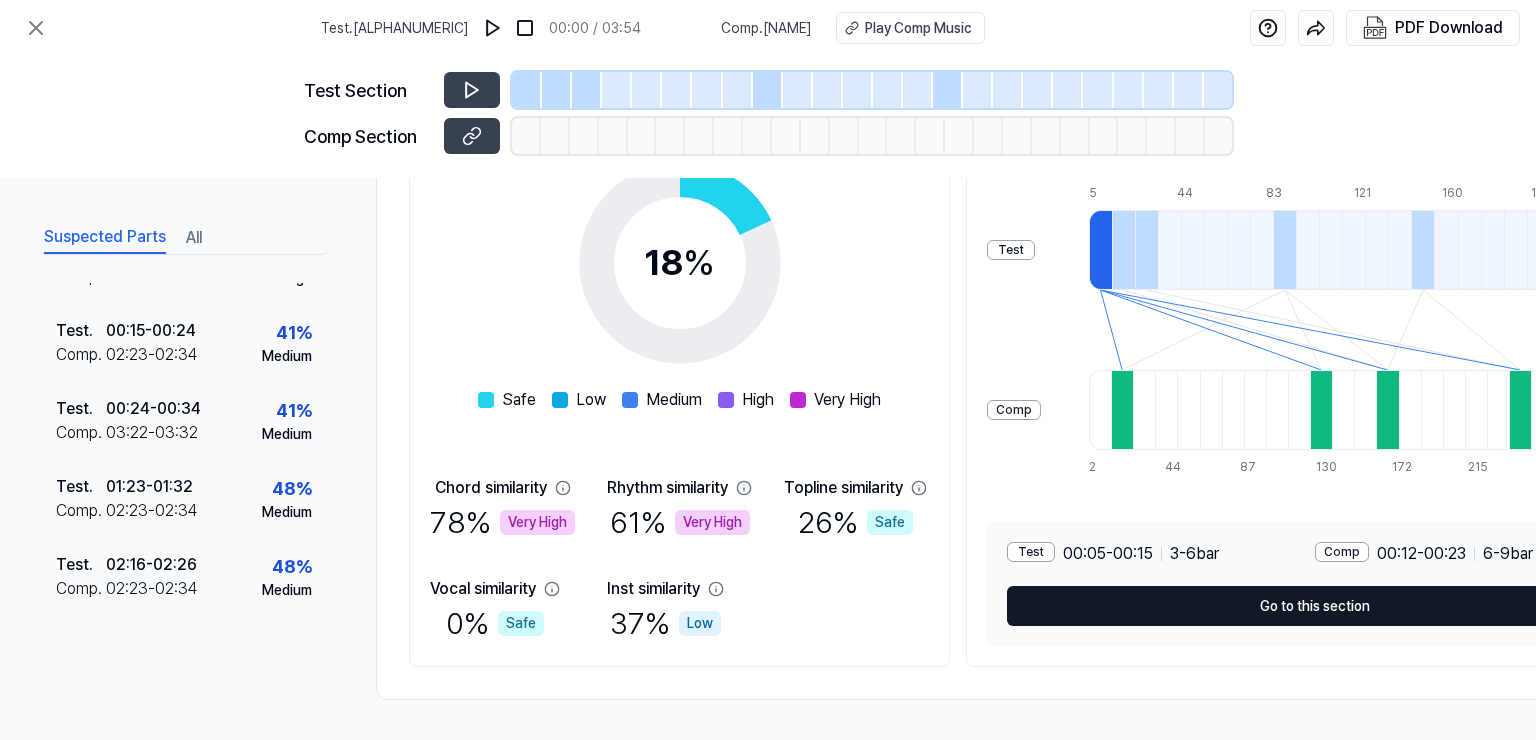 click on "Go to this section" at bounding box center (1314, 606) 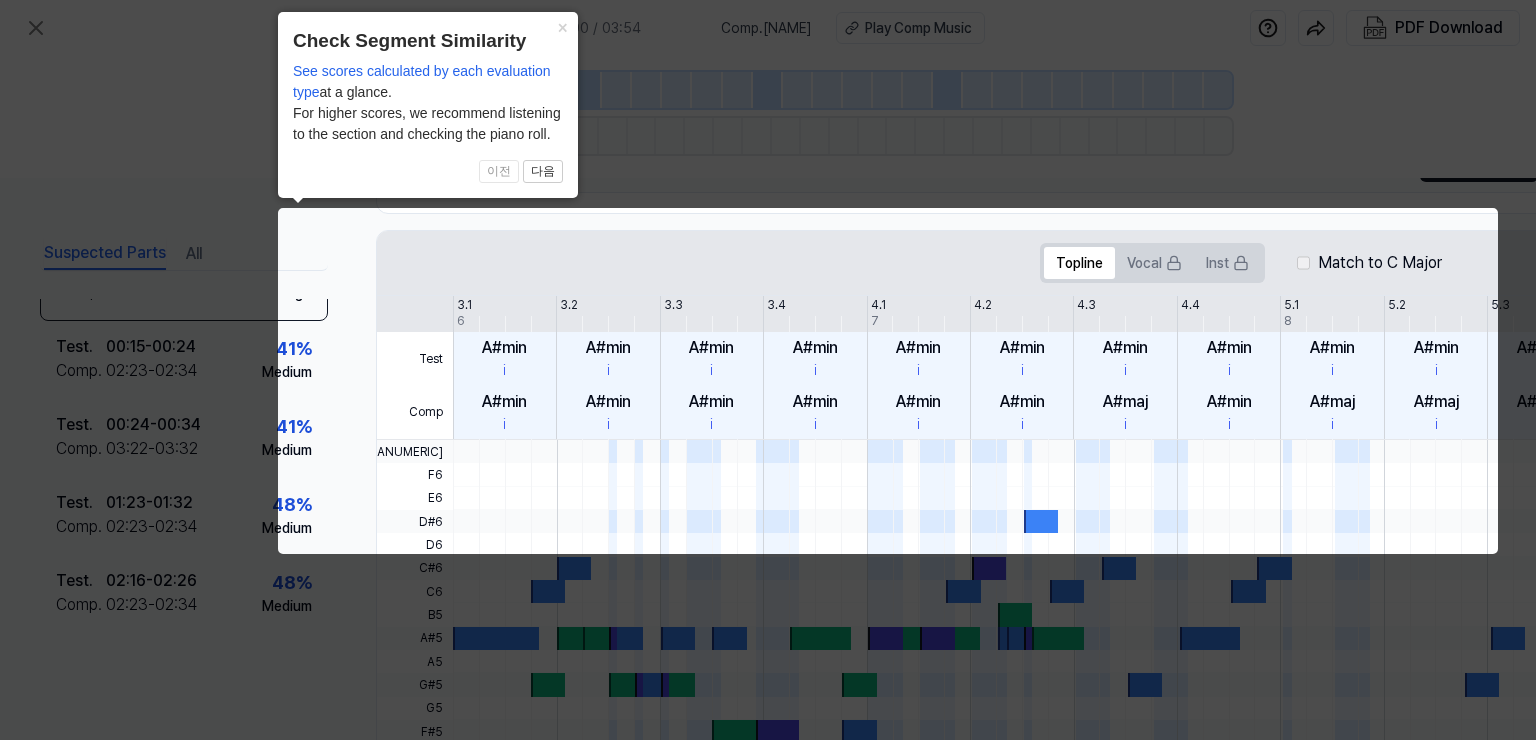 scroll, scrollTop: 0, scrollLeft: 88, axis: horizontal 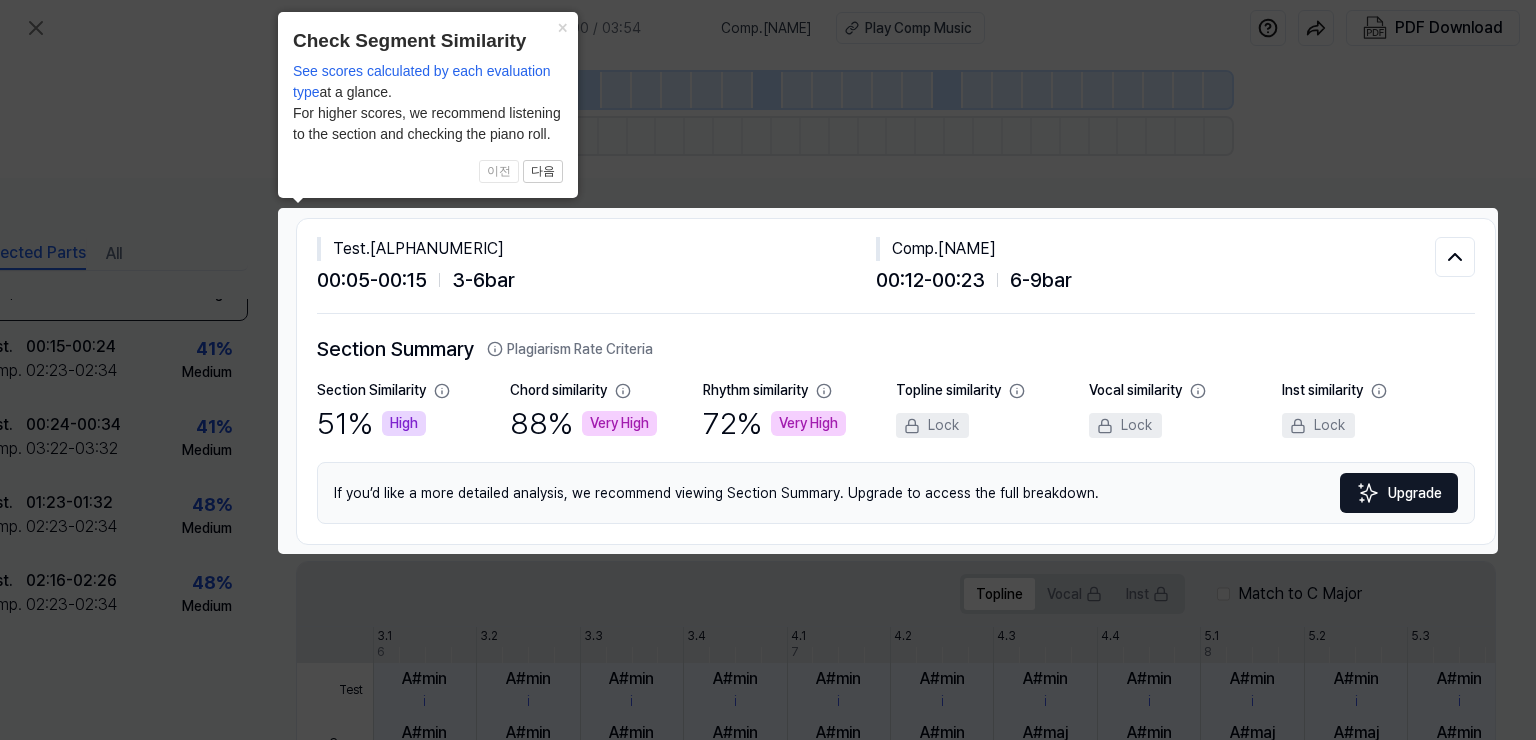 click 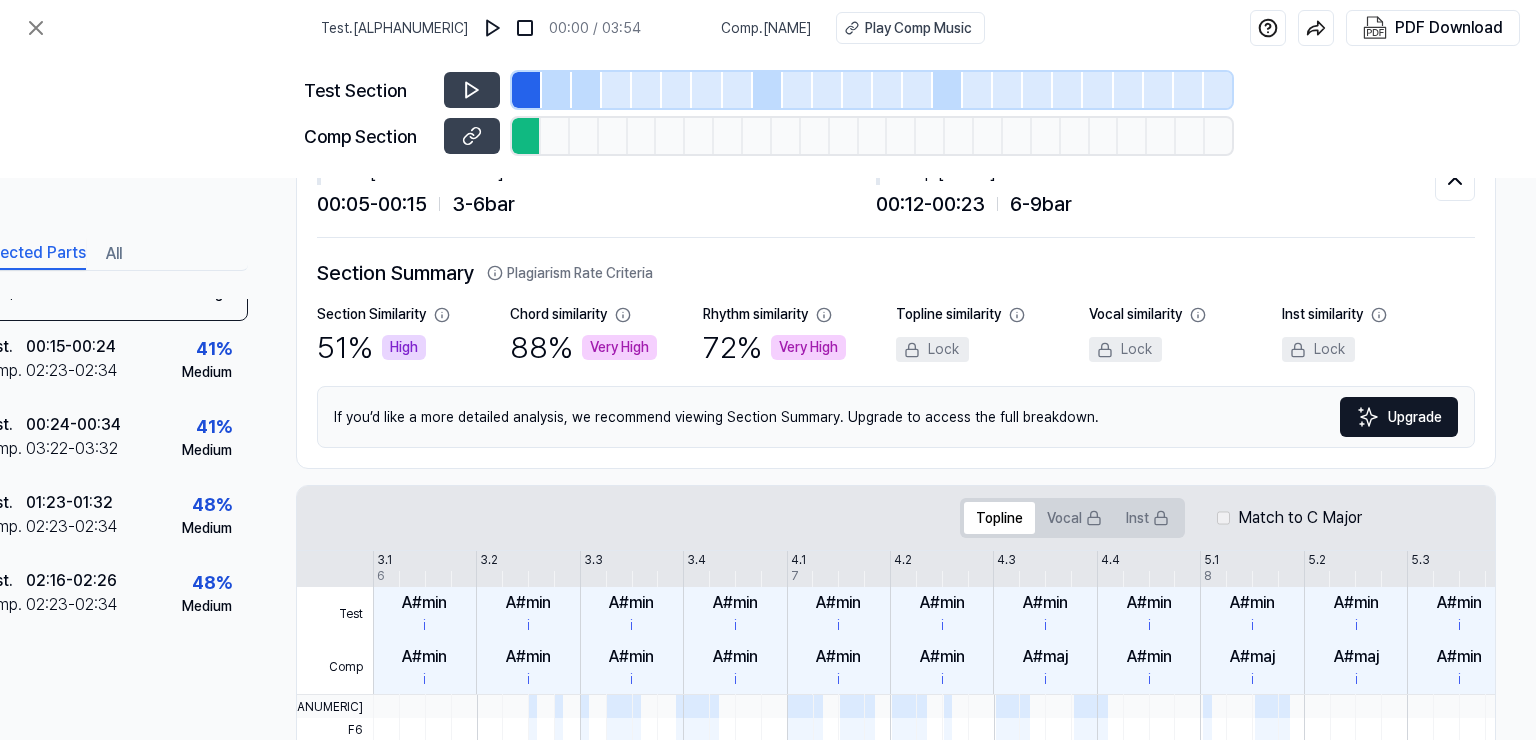 scroll, scrollTop: 0, scrollLeft: 88, axis: horizontal 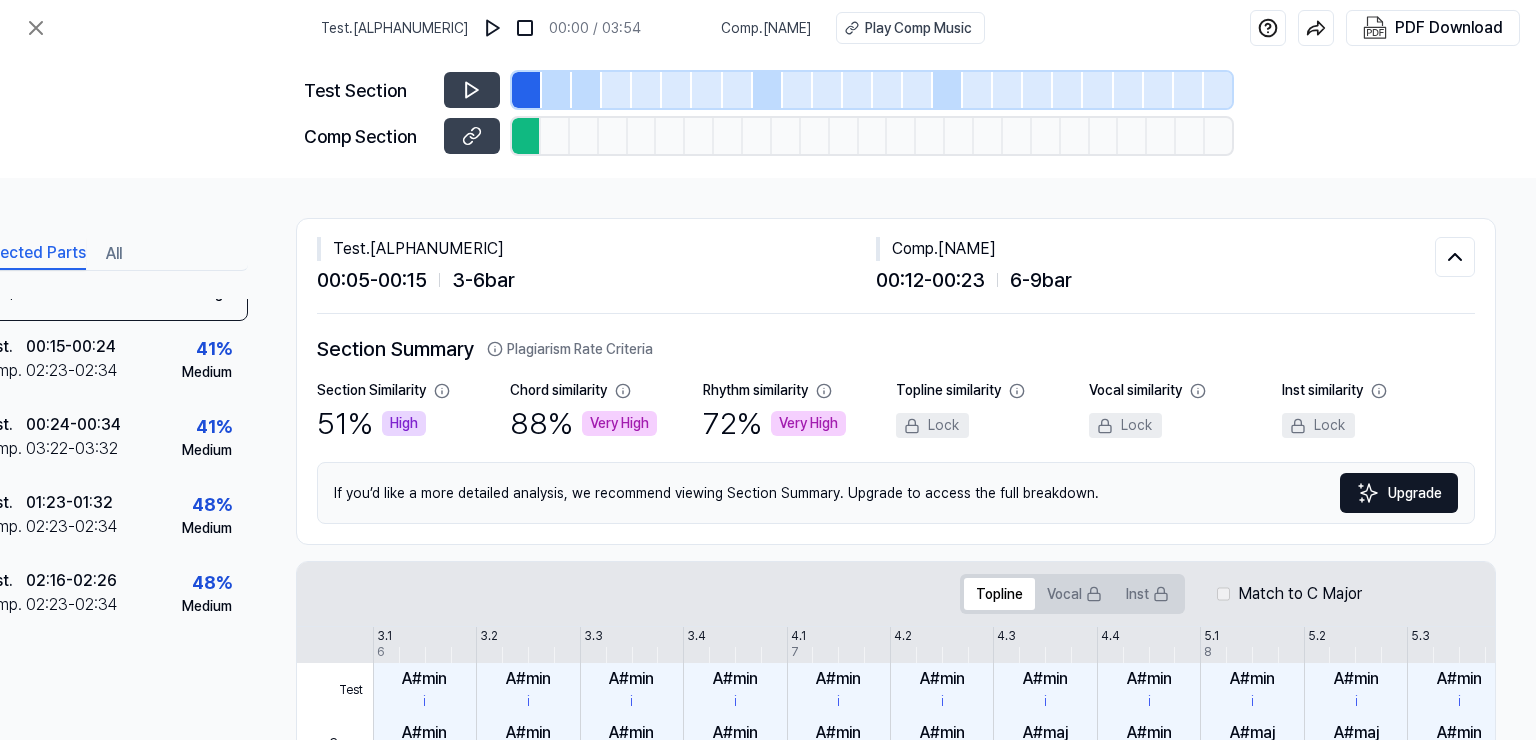 click at bounding box center [526, 136] 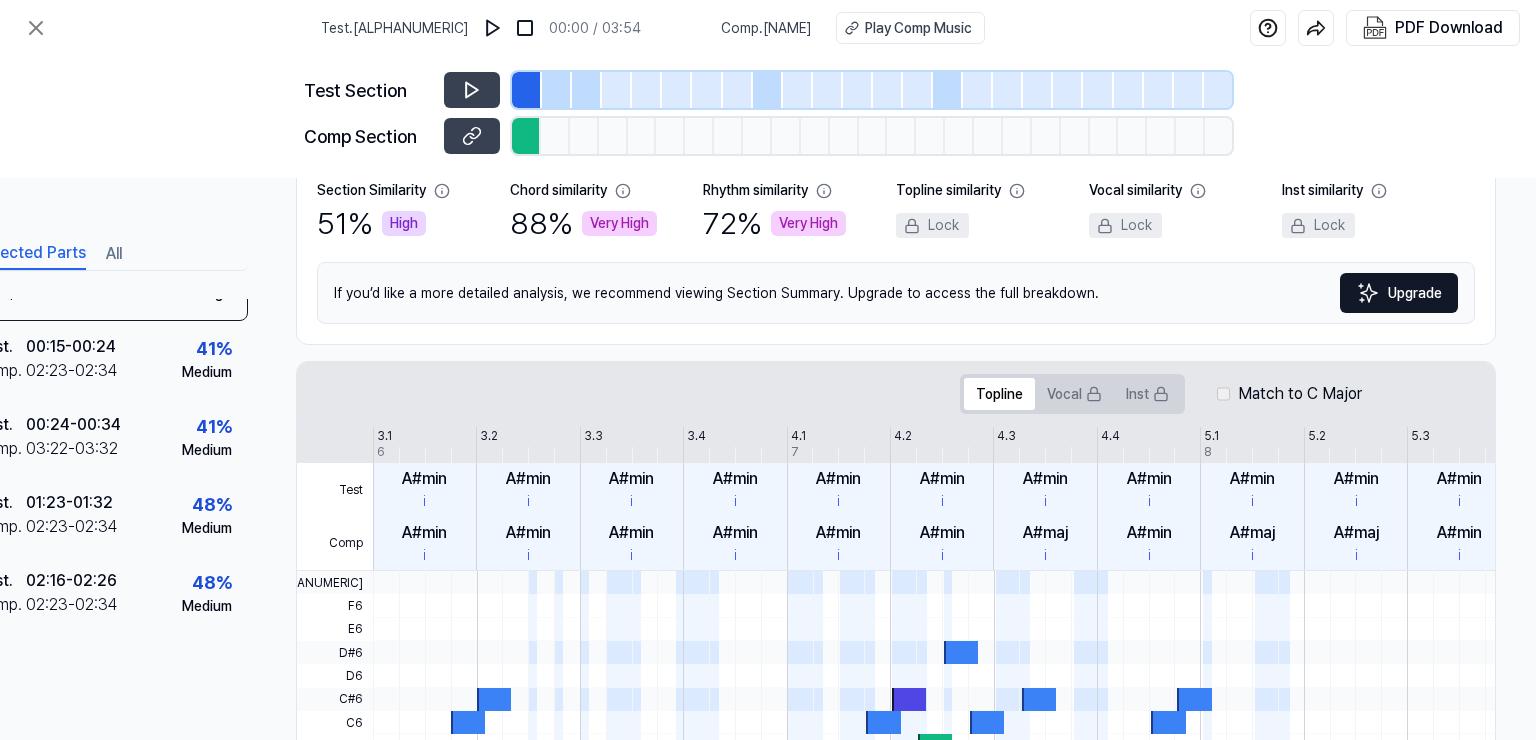 scroll, scrollTop: 0, scrollLeft: 88, axis: horizontal 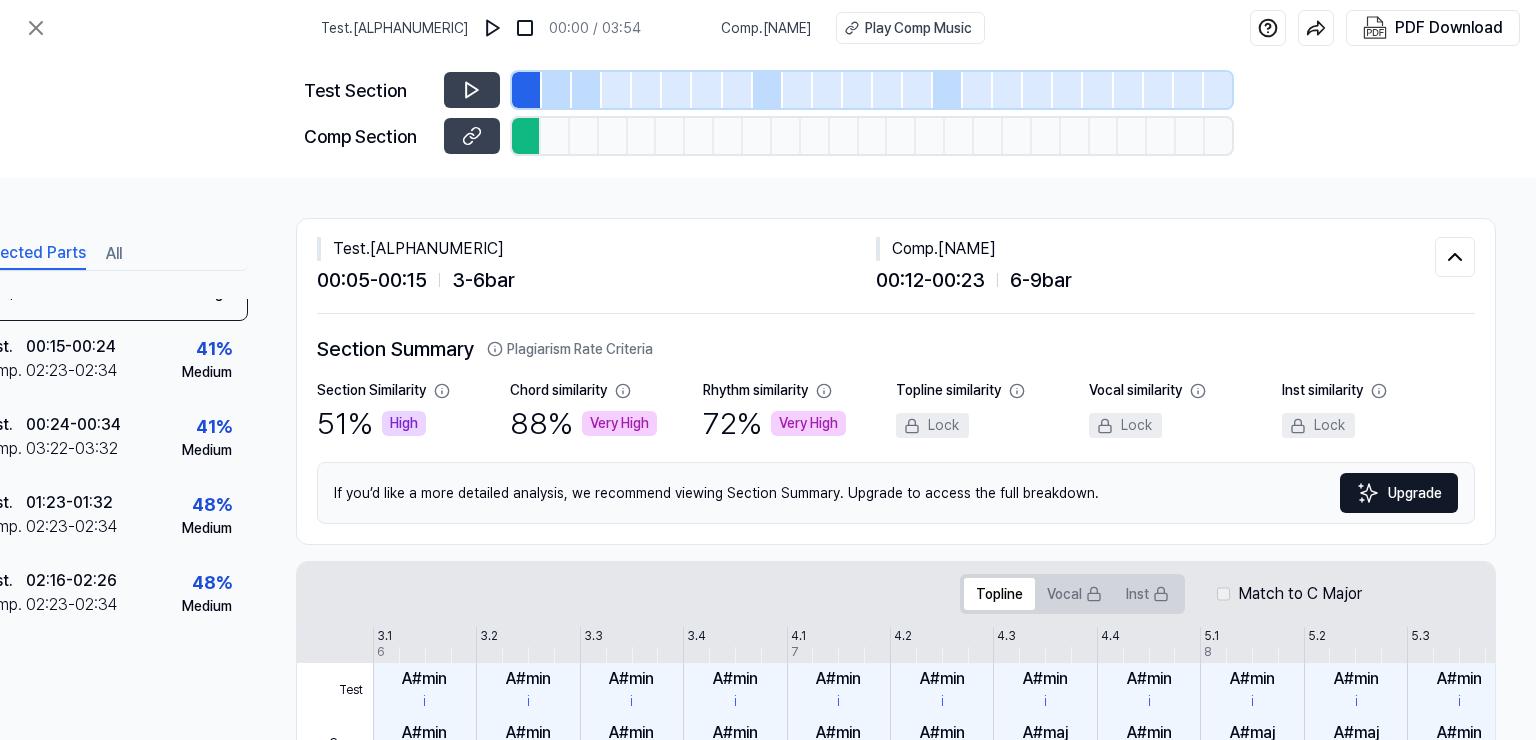 click on "Comp .  MOJAAN" at bounding box center (1155, 249) 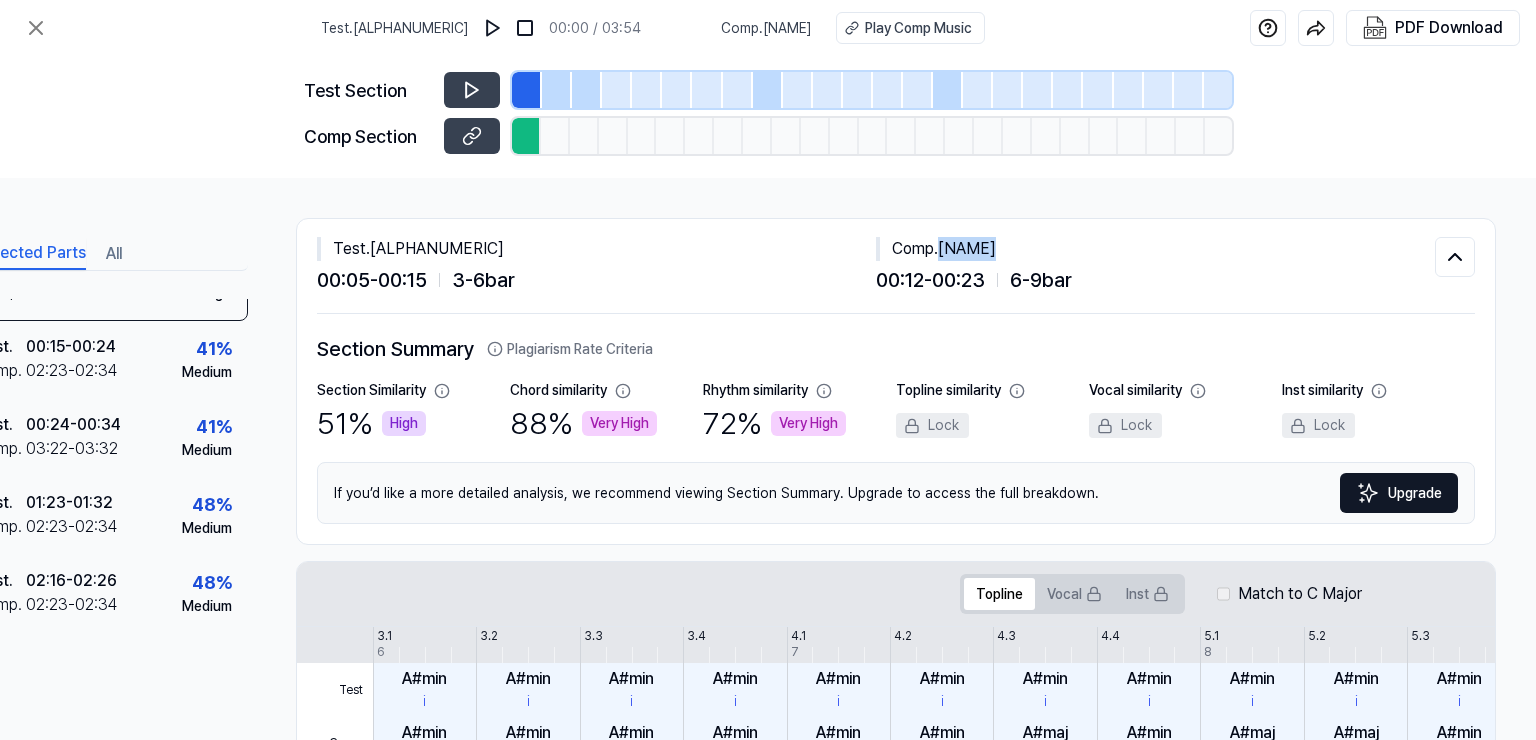 drag, startPoint x: 938, startPoint y: 244, endPoint x: 1003, endPoint y: 249, distance: 65.192024 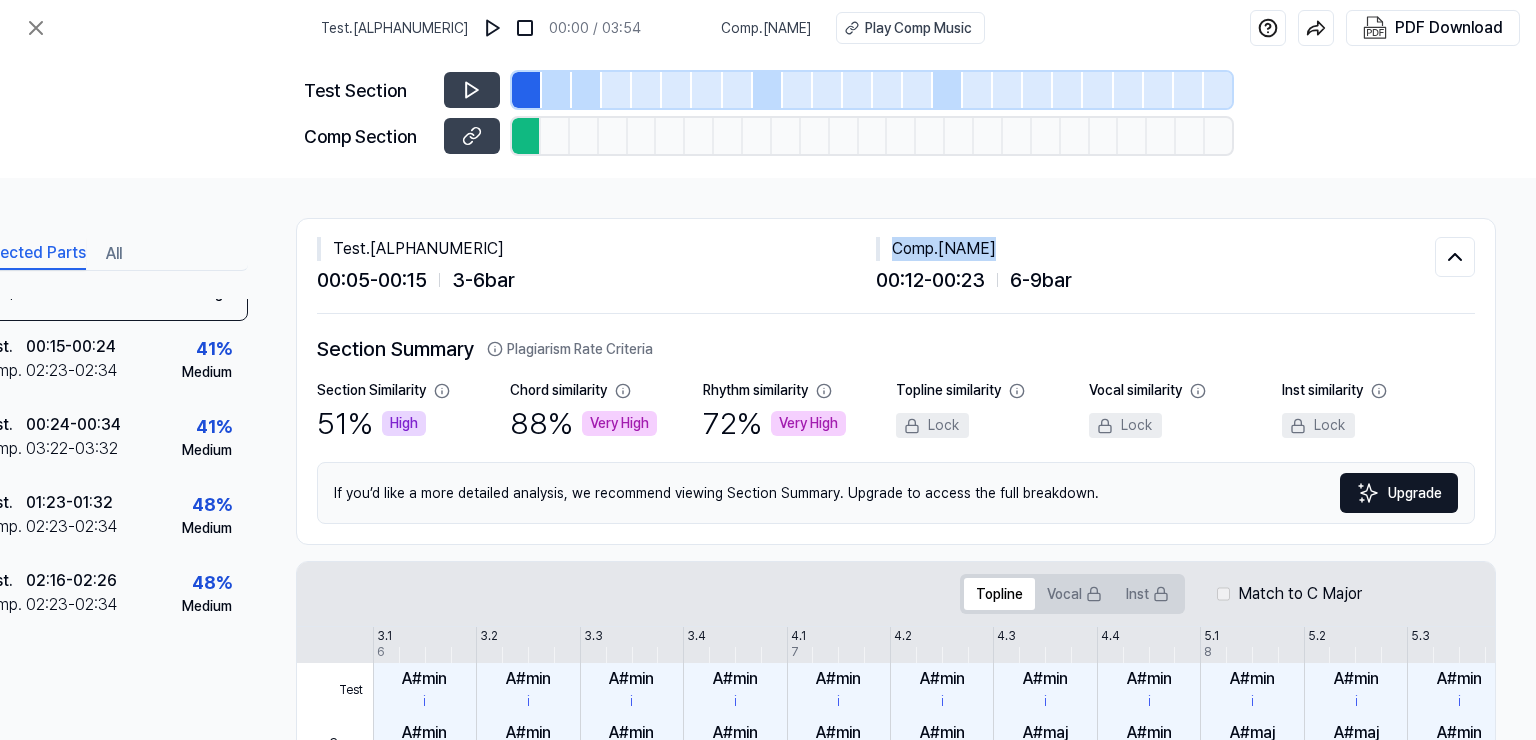 drag, startPoint x: 886, startPoint y: 245, endPoint x: 1036, endPoint y: 244, distance: 150.00333 